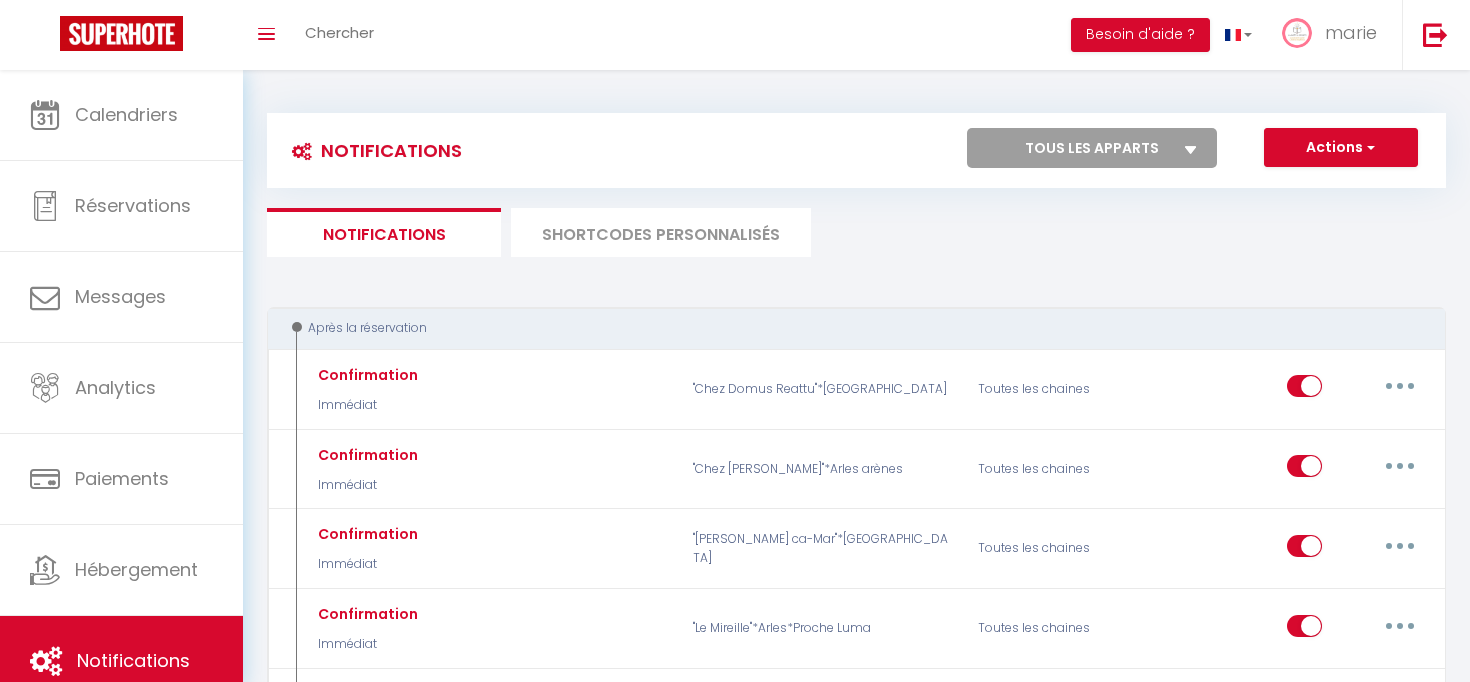scroll, scrollTop: 0, scrollLeft: 0, axis: both 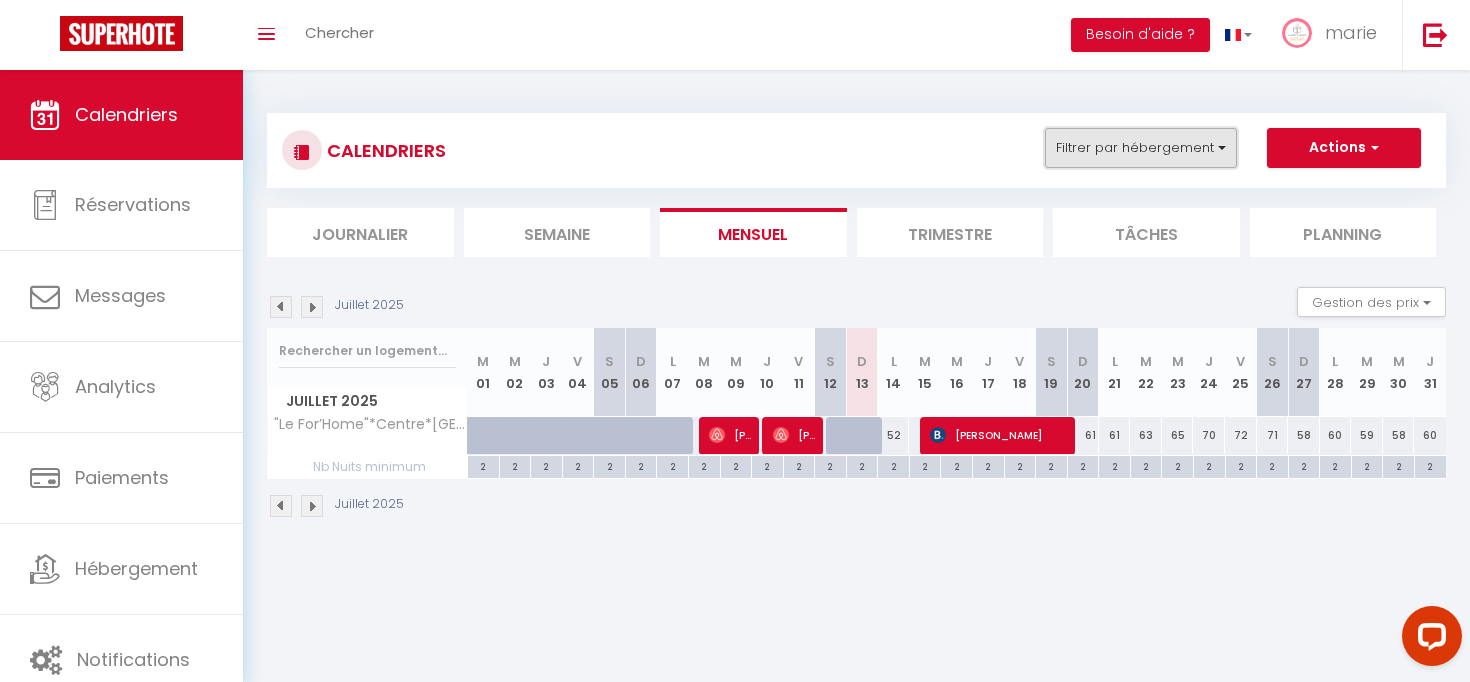 click on "Filtrer par hébergement" at bounding box center [1141, 148] 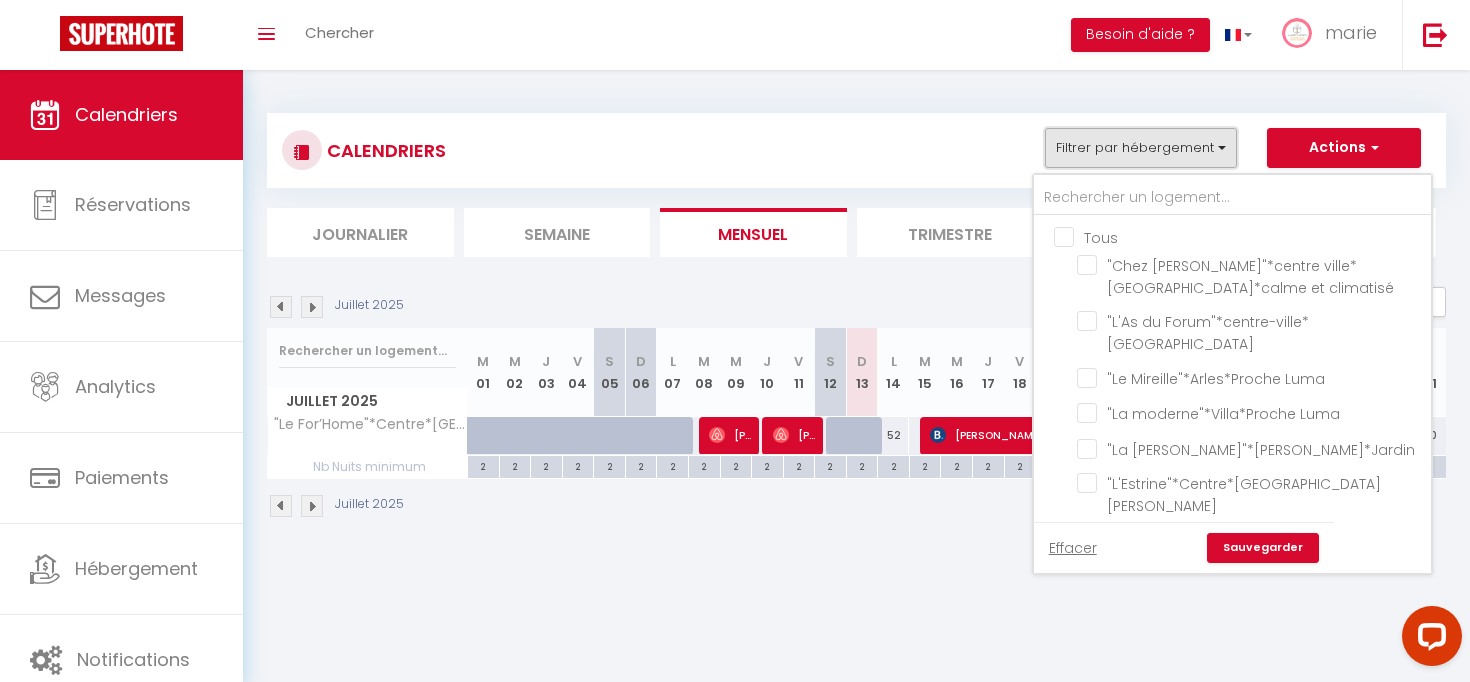 click on "Filtrer par hébergement" at bounding box center [1141, 148] 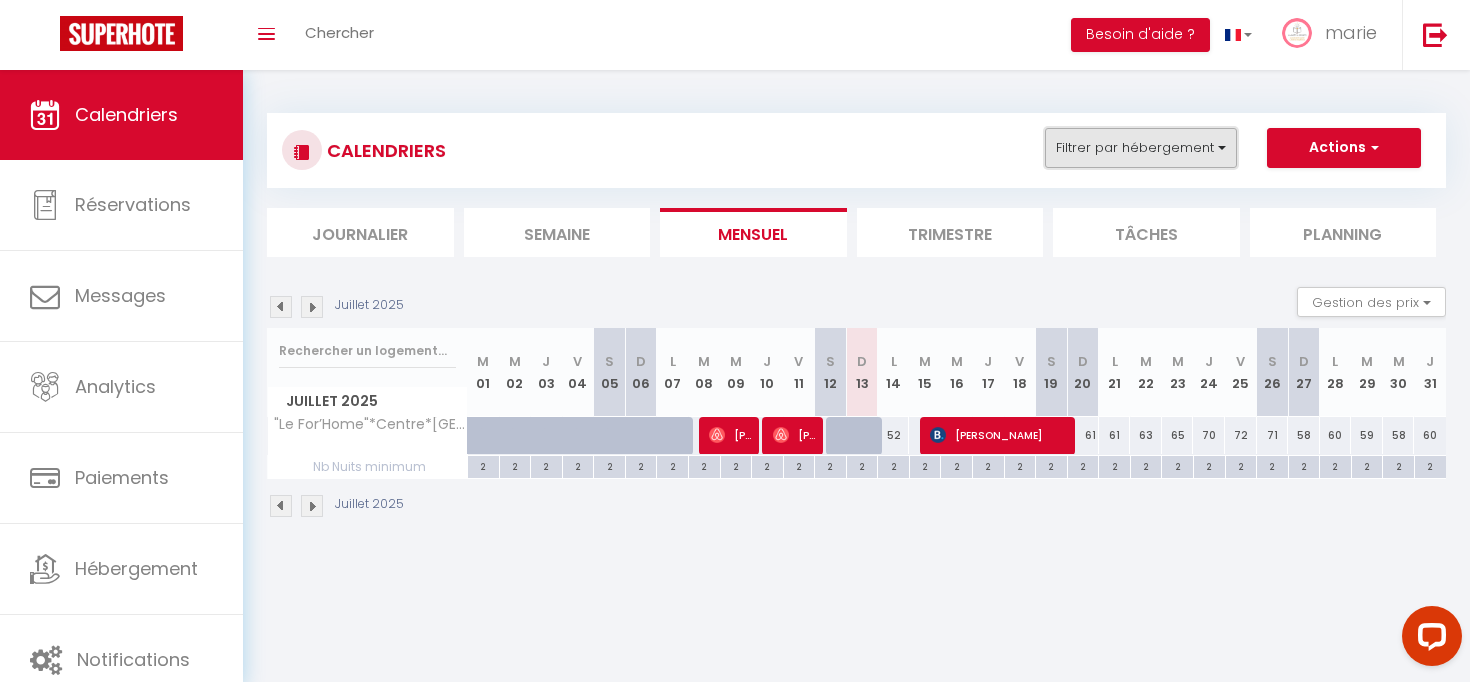 click on "Filtrer par hébergement" at bounding box center (1141, 148) 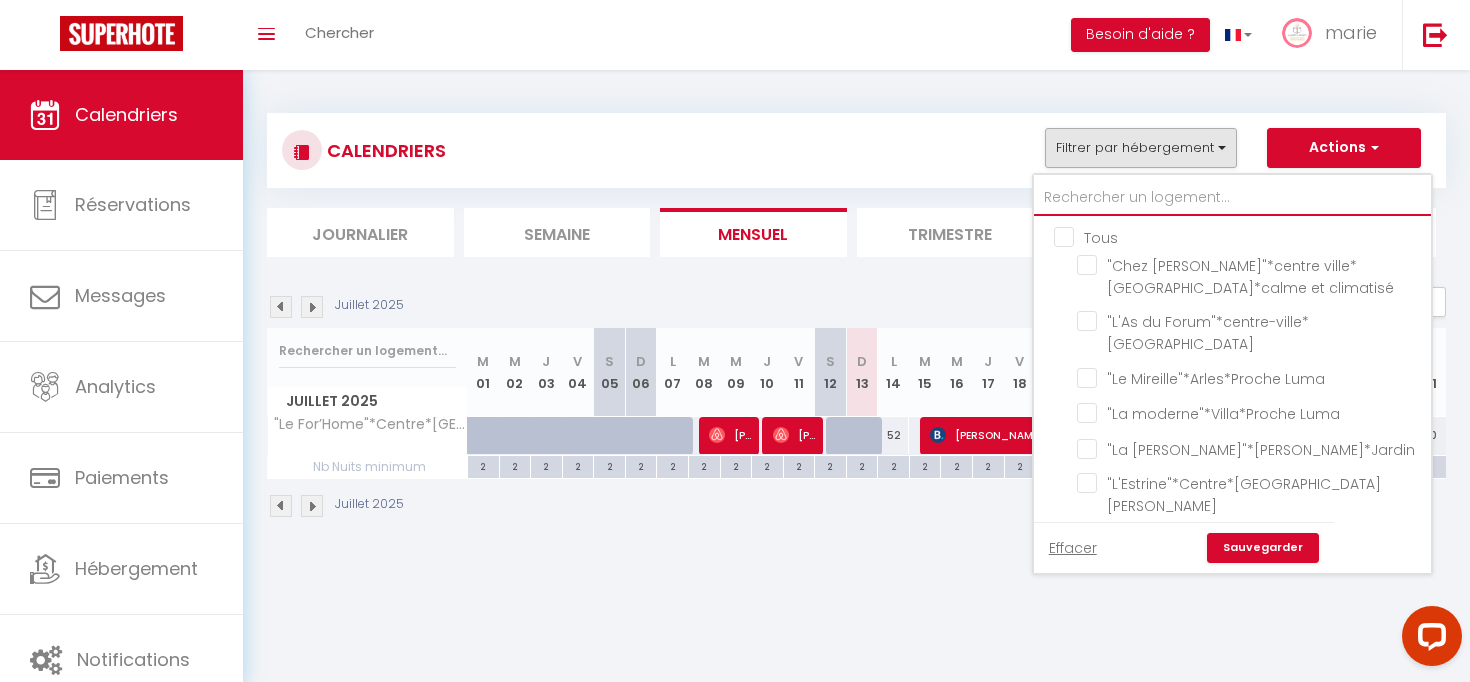 click at bounding box center [1232, 198] 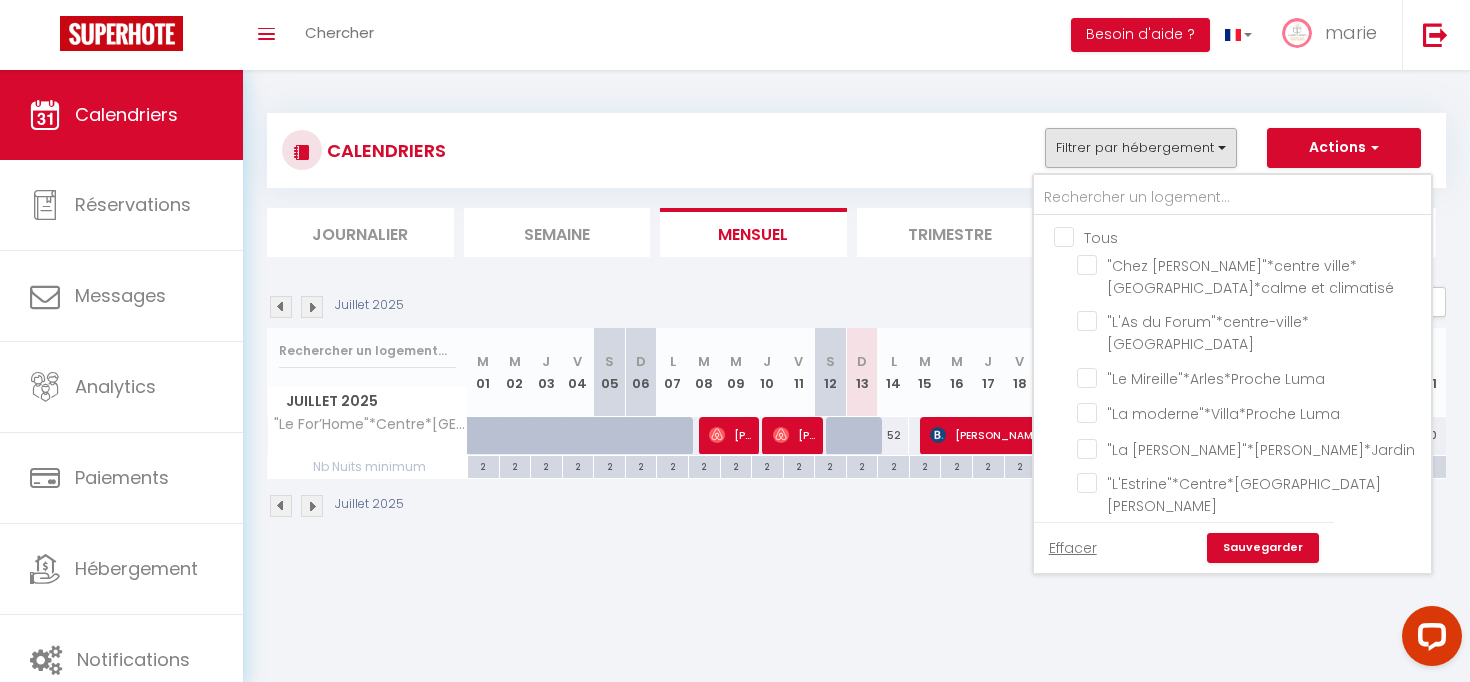 click on "Tous" at bounding box center [1252, 236] 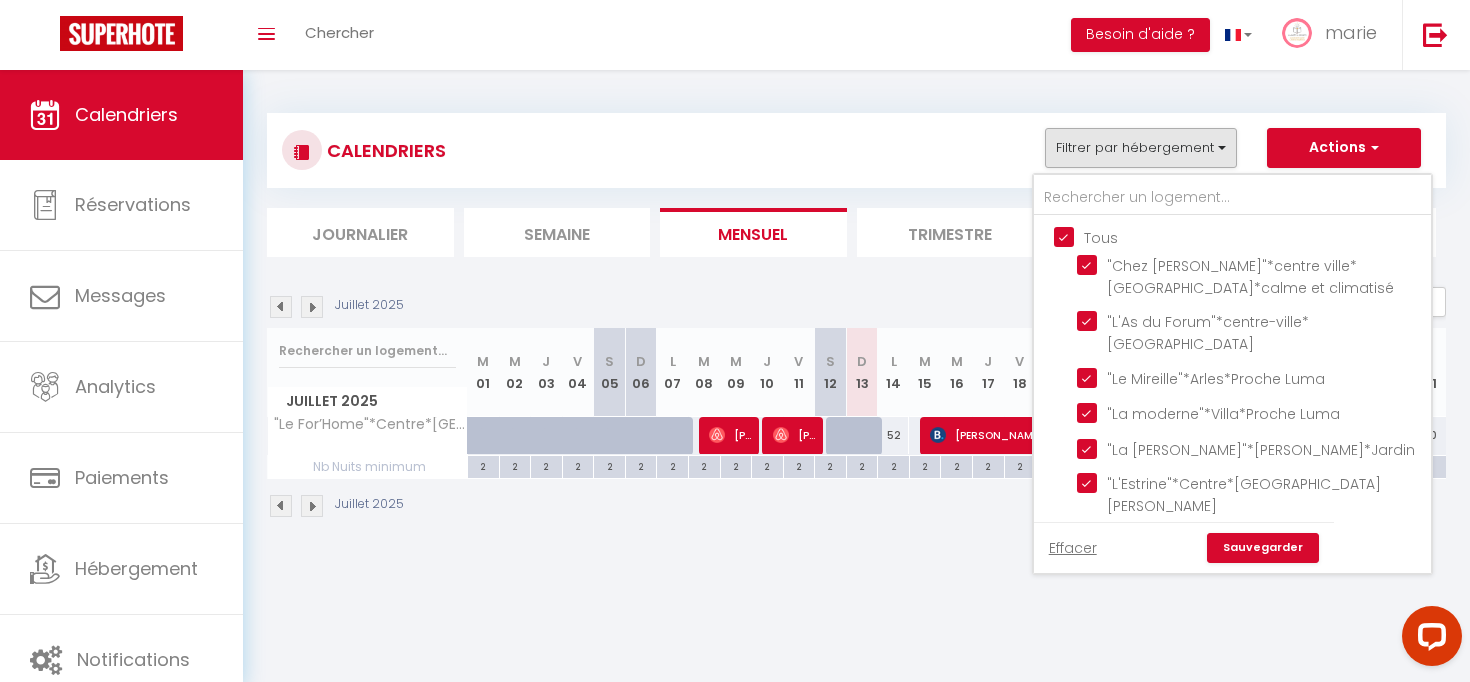 checkbox on "true" 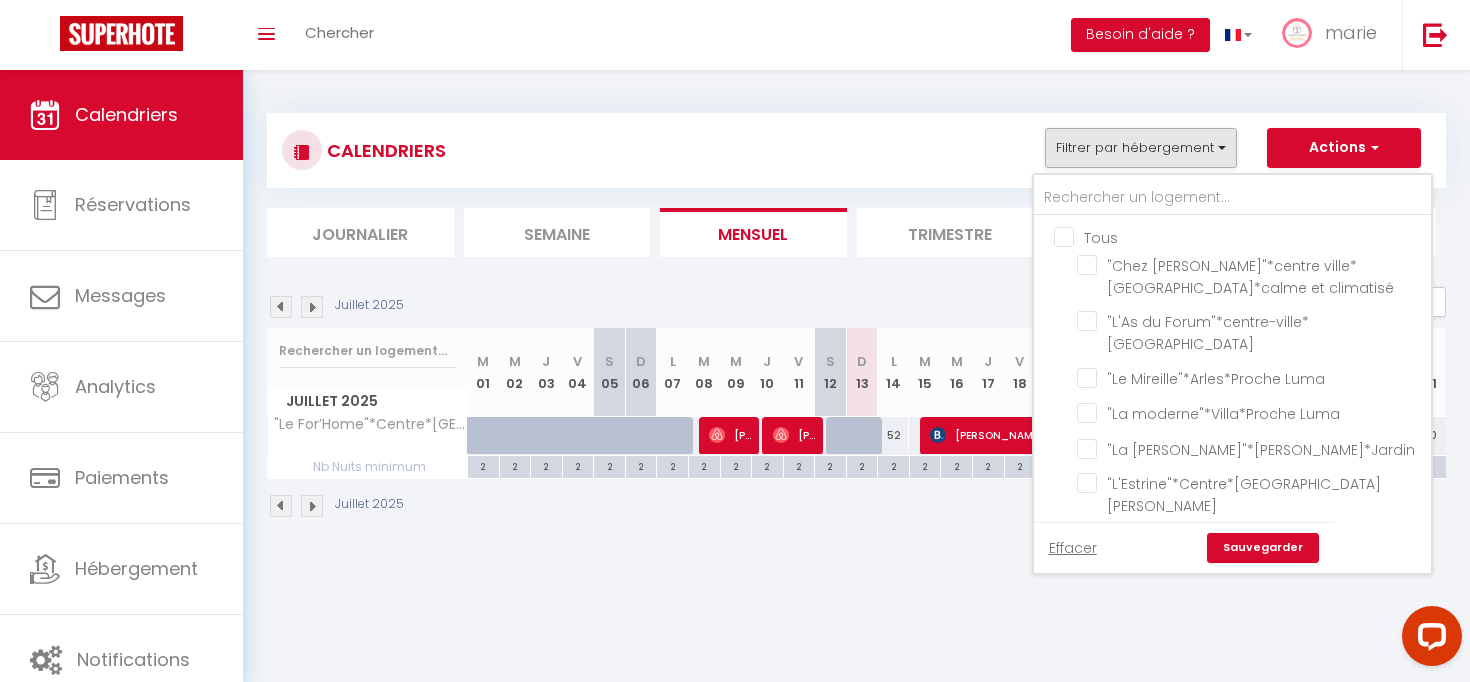 checkbox on "false" 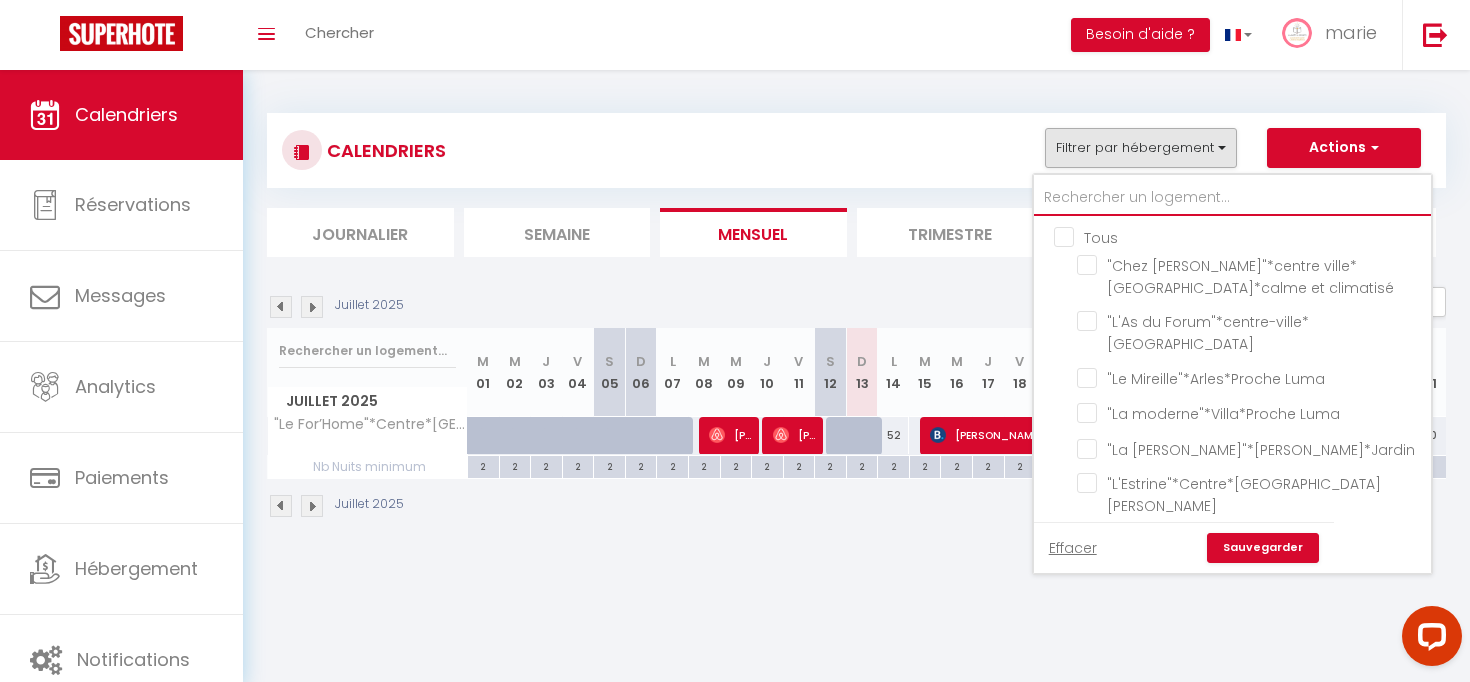 click at bounding box center [1232, 198] 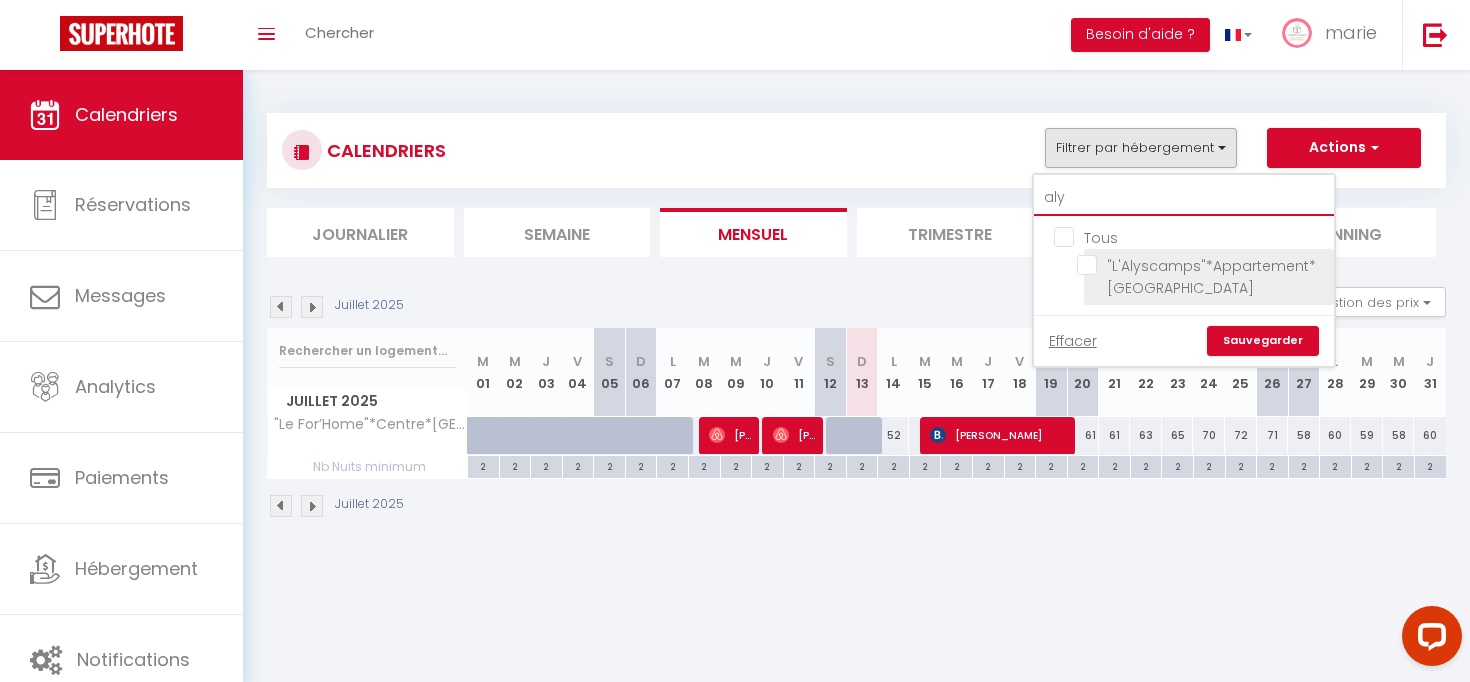 type on "aly" 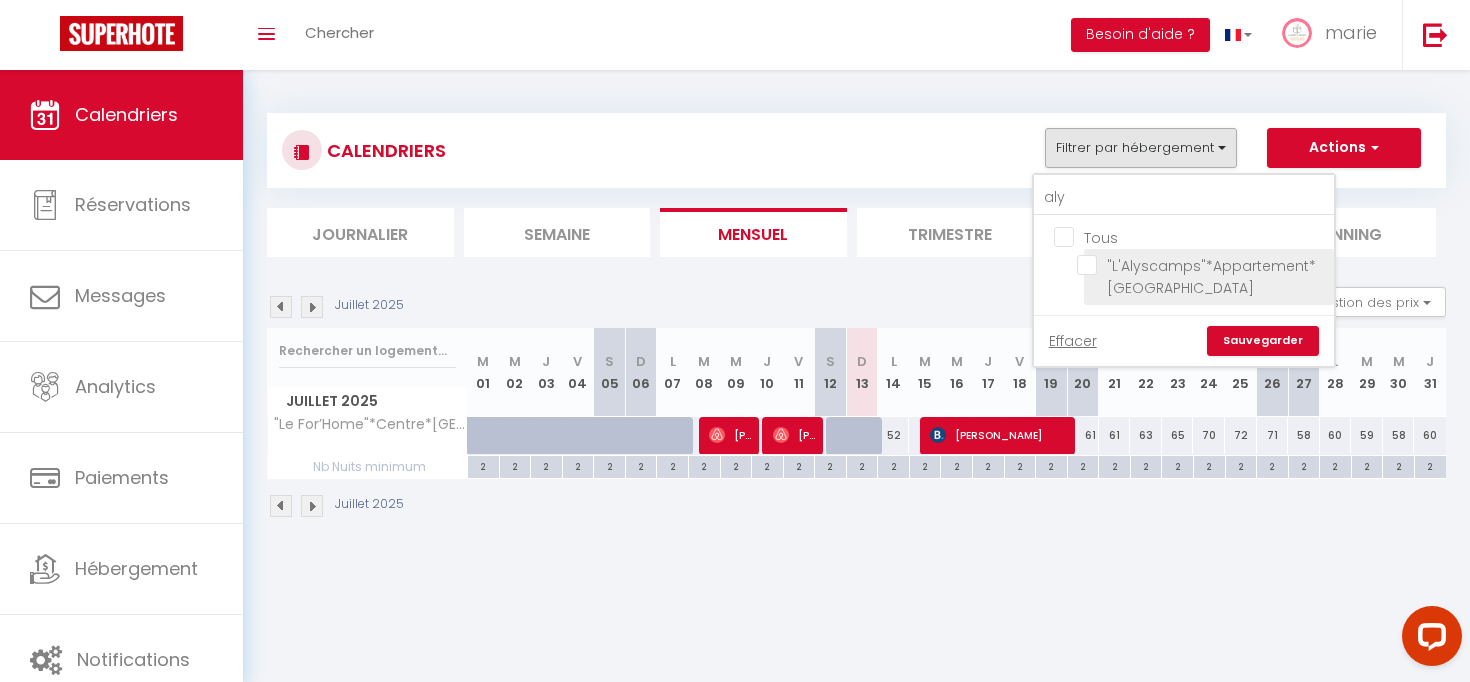 click on ""L'Alyscamps"*Appartement*[GEOGRAPHIC_DATA]" at bounding box center (1202, 265) 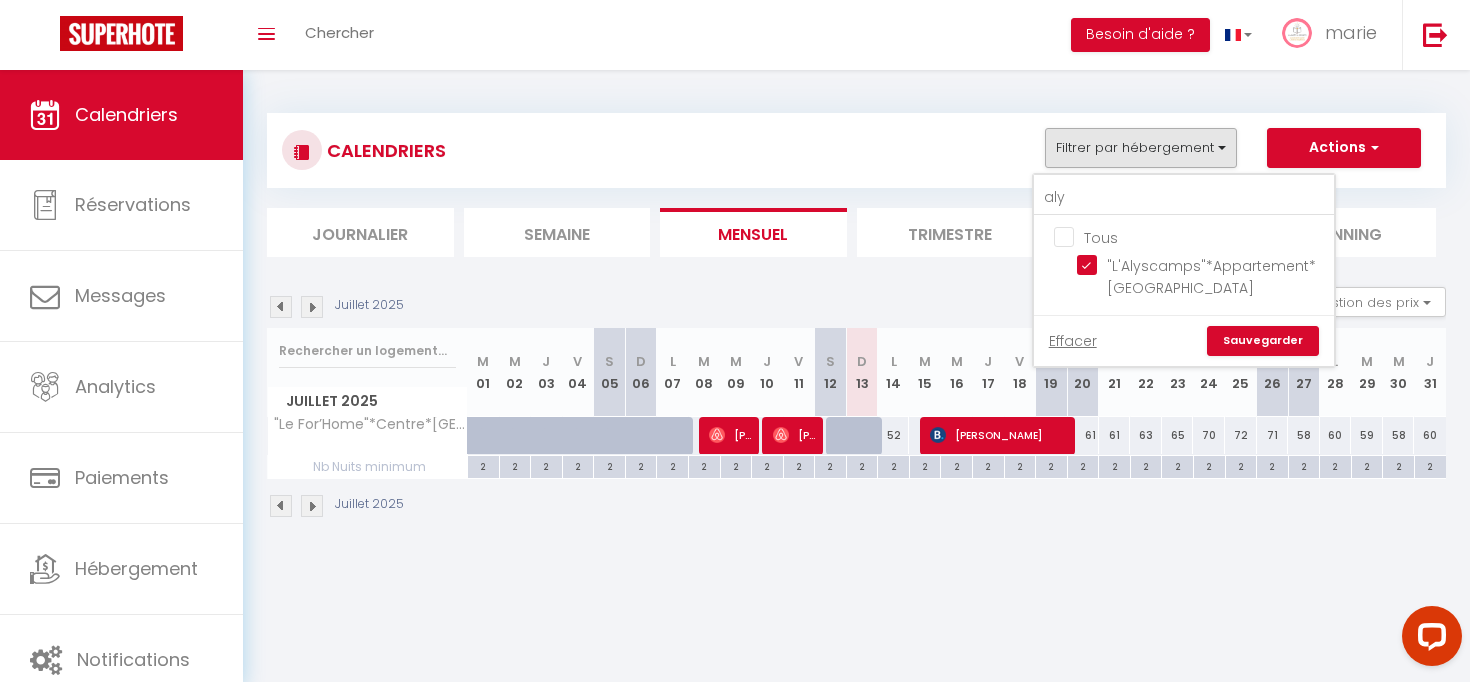 click on "Sauvegarder" at bounding box center (1263, 341) 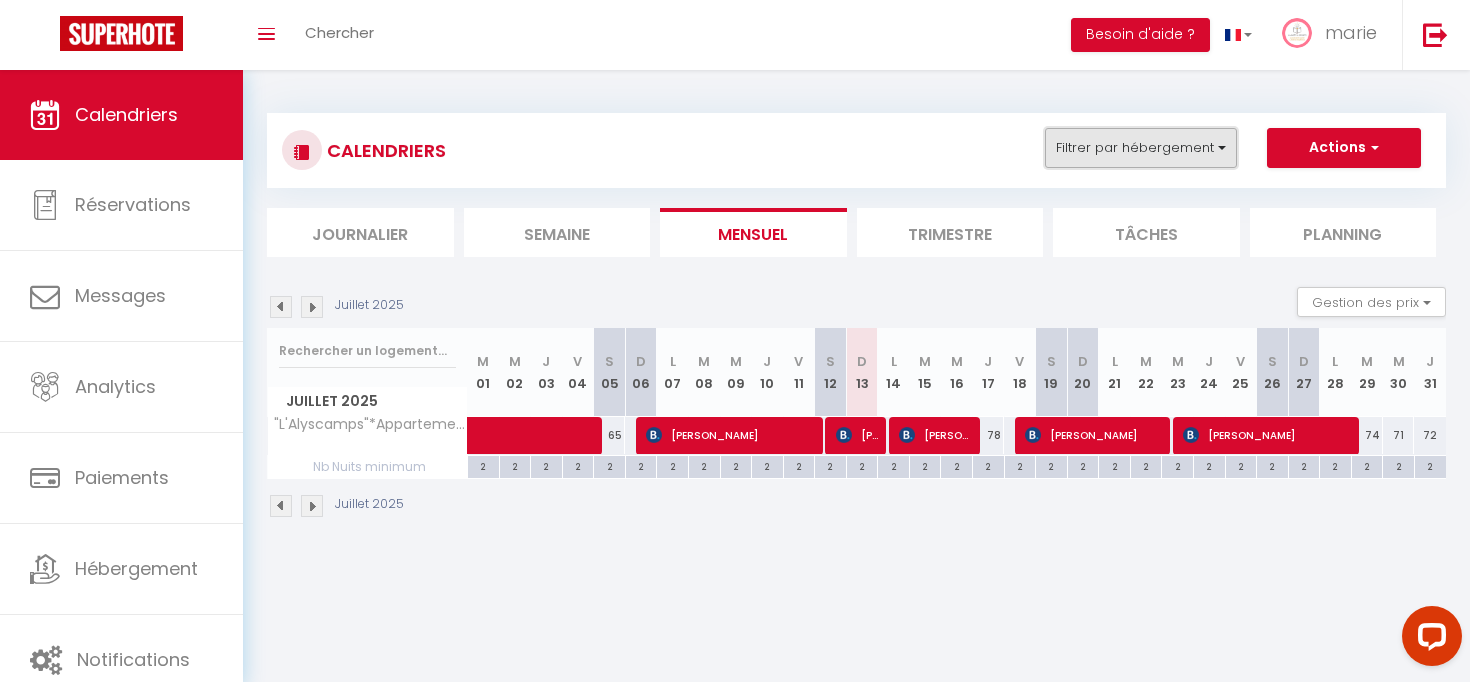 click on "Filtrer par hébergement" at bounding box center [1141, 148] 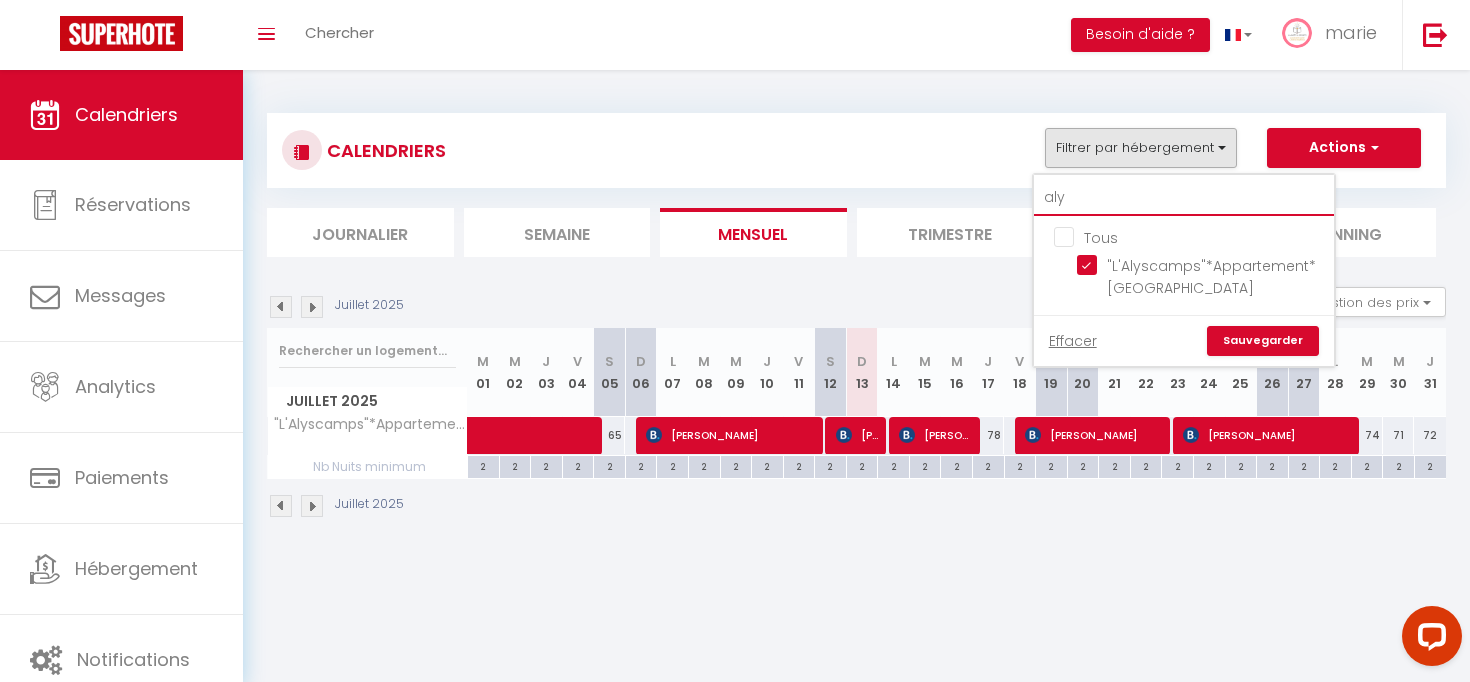 click on "aly" at bounding box center [1184, 198] 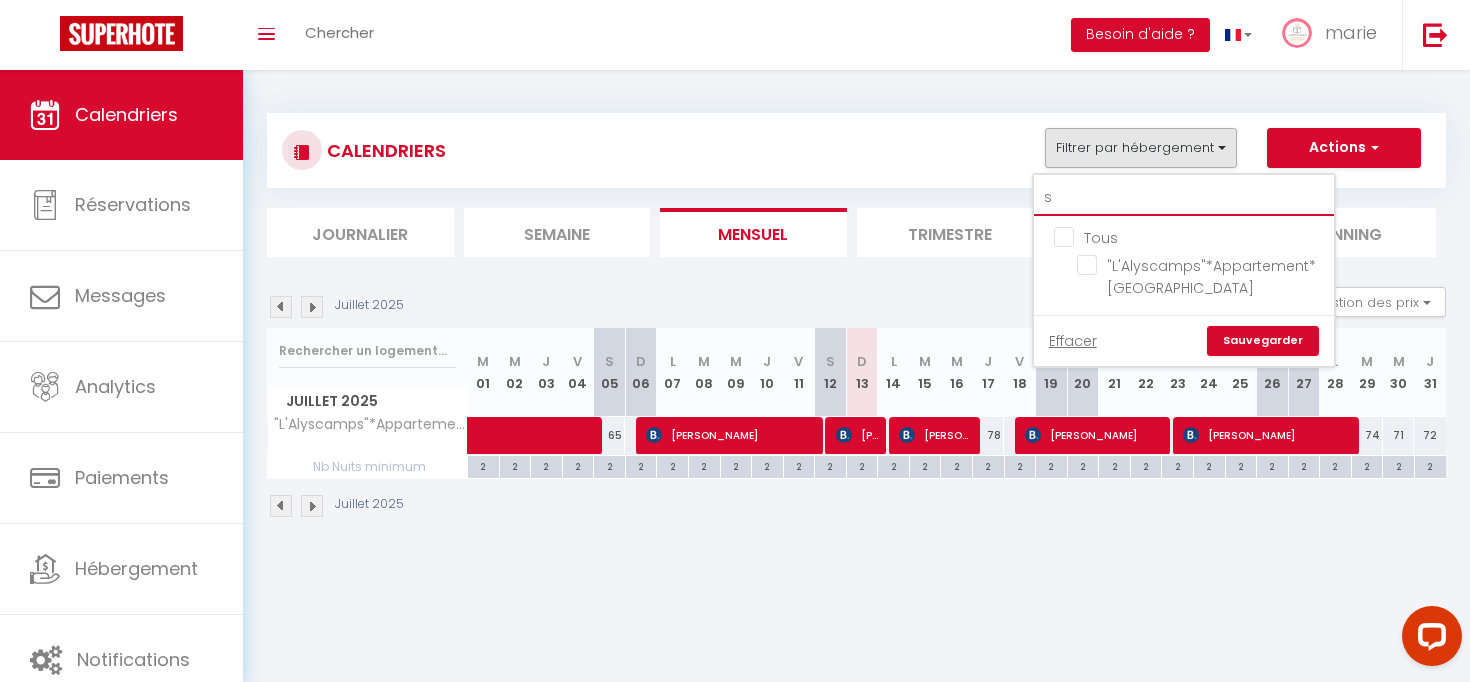 checkbox on "false" 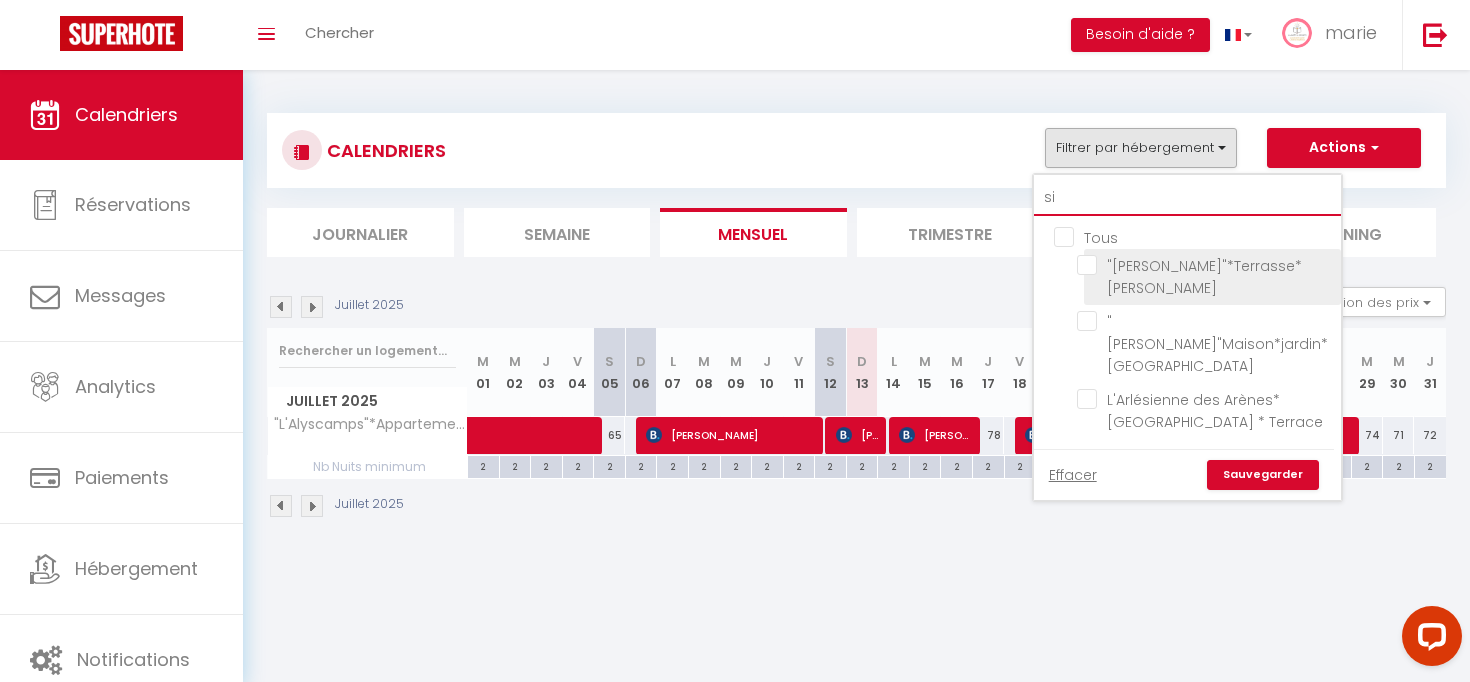 type on "si" 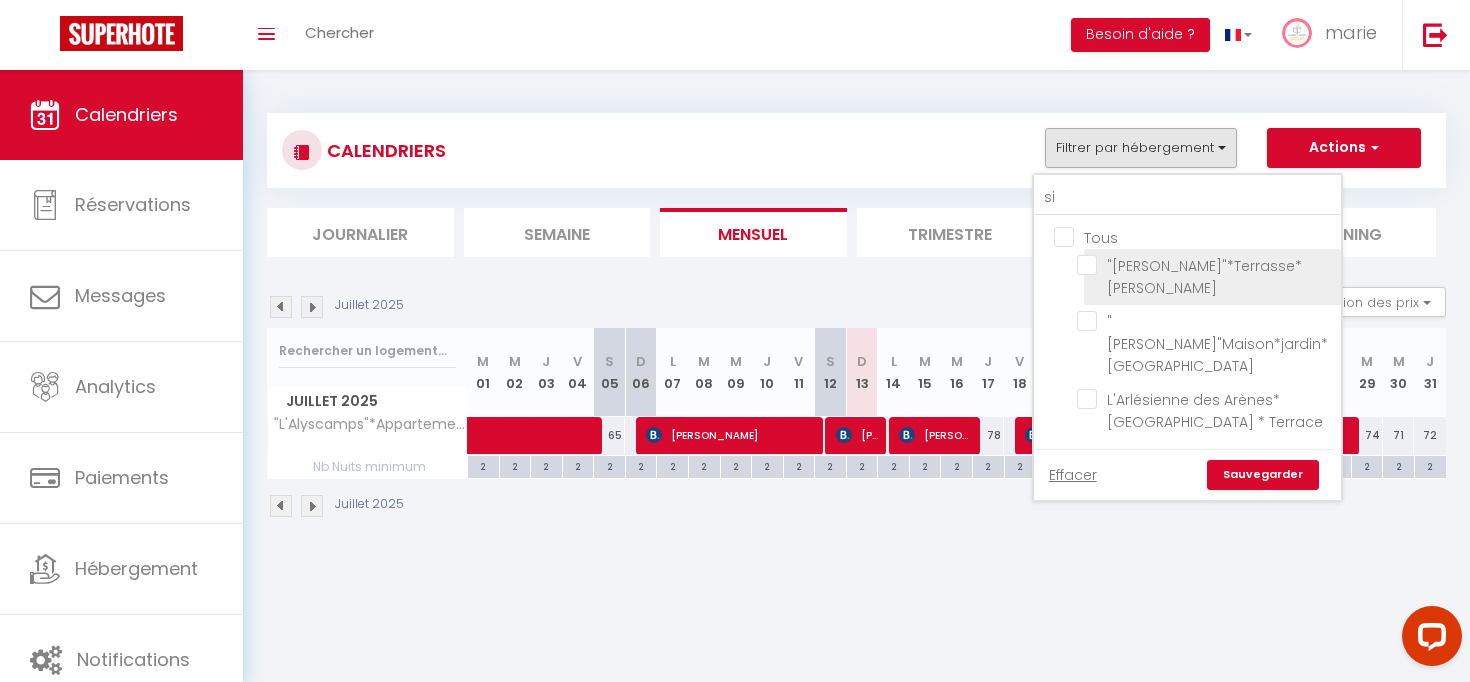 click on ""[PERSON_NAME]"*Terrasse*[PERSON_NAME]" at bounding box center [1205, 265] 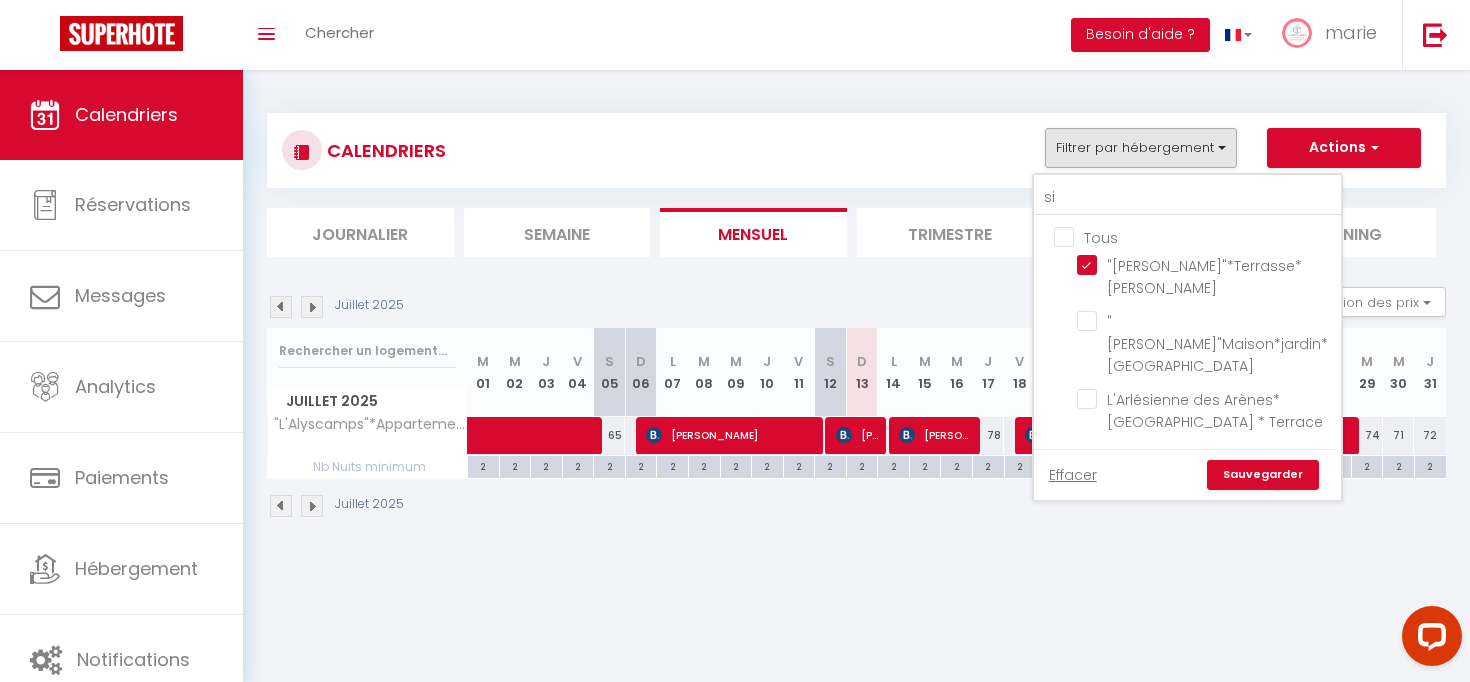 click on "Effacer   Sauvegarder" at bounding box center (1184, 474) 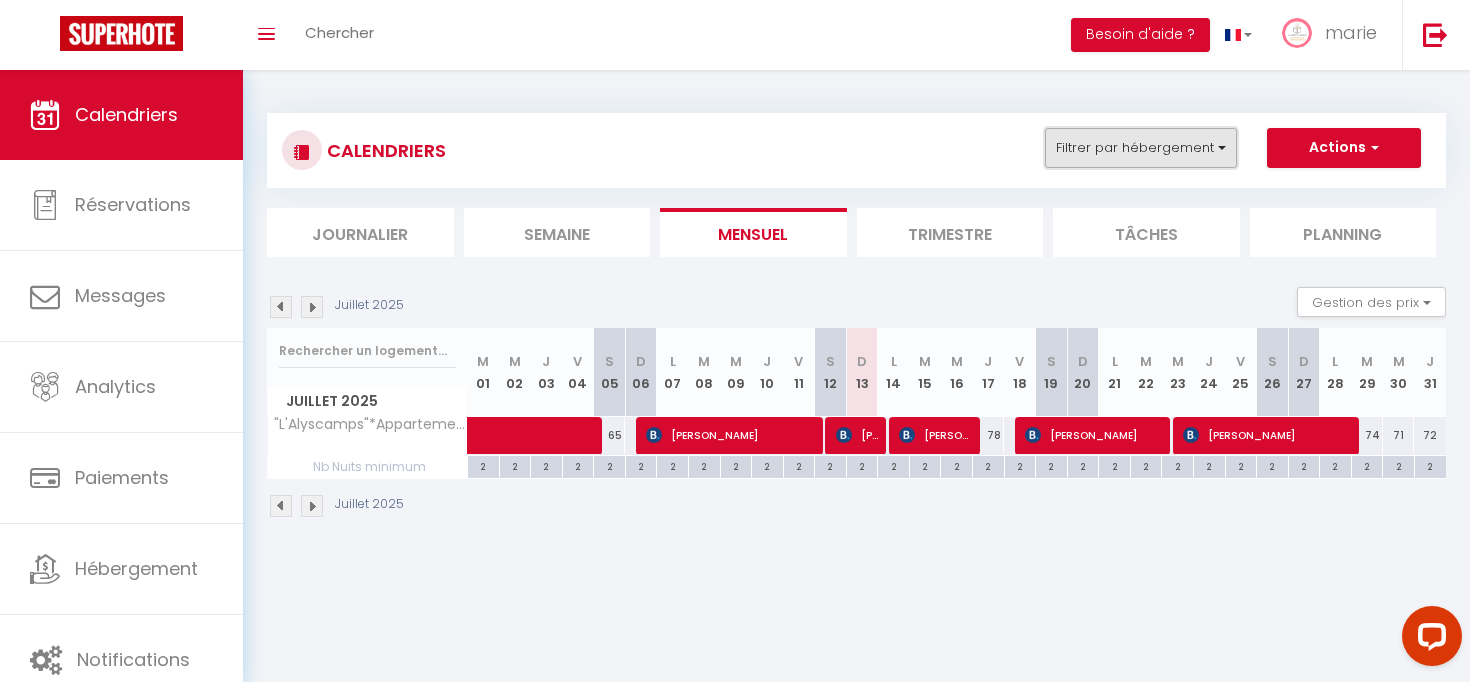 click on "Filtrer par hébergement" at bounding box center (1141, 148) 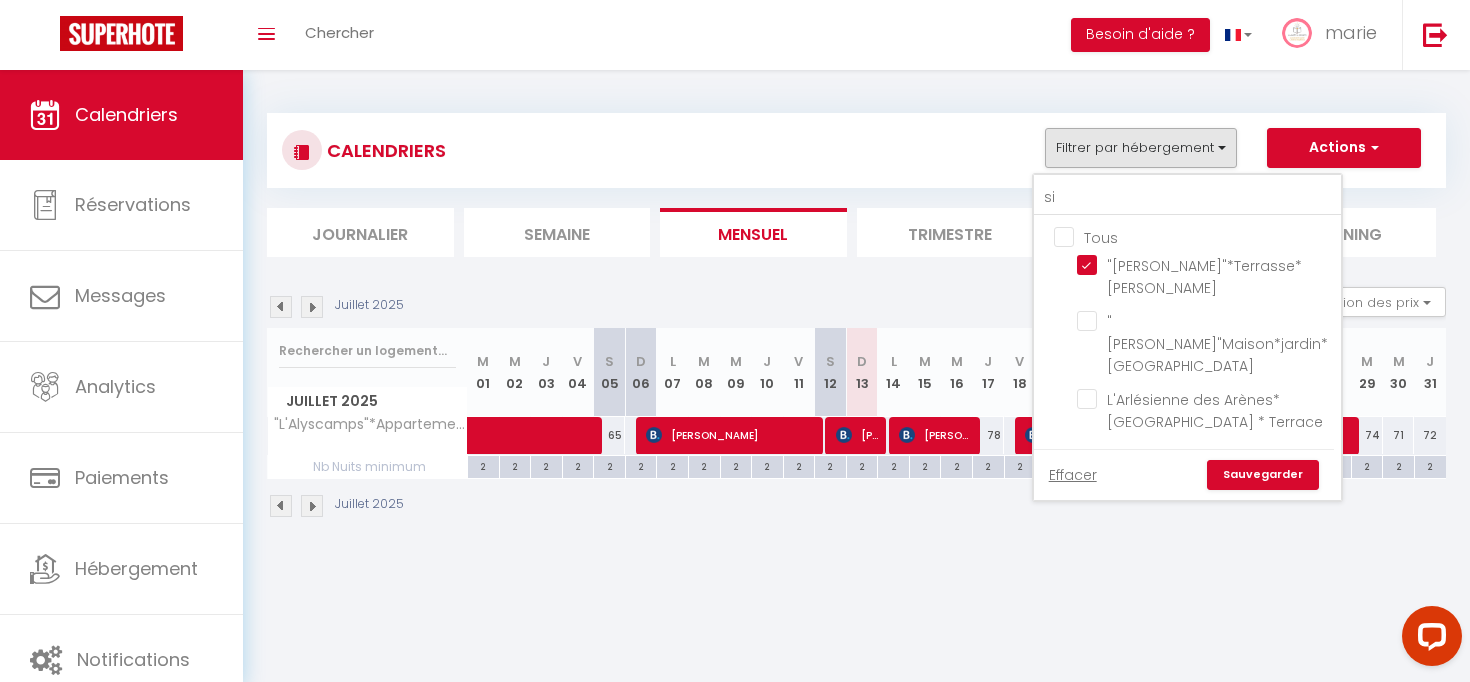 click on "Sauvegarder" at bounding box center (1263, 475) 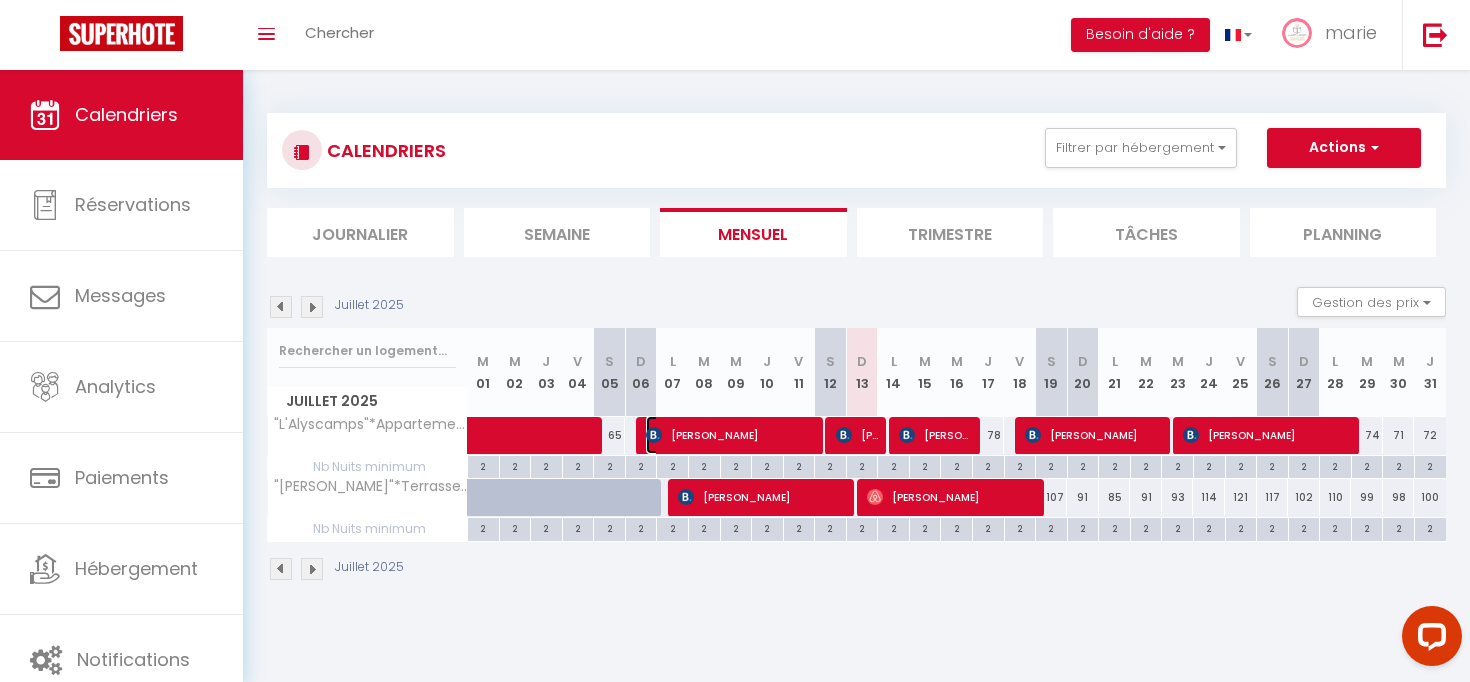 click on "[PERSON_NAME]" at bounding box center [731, 435] 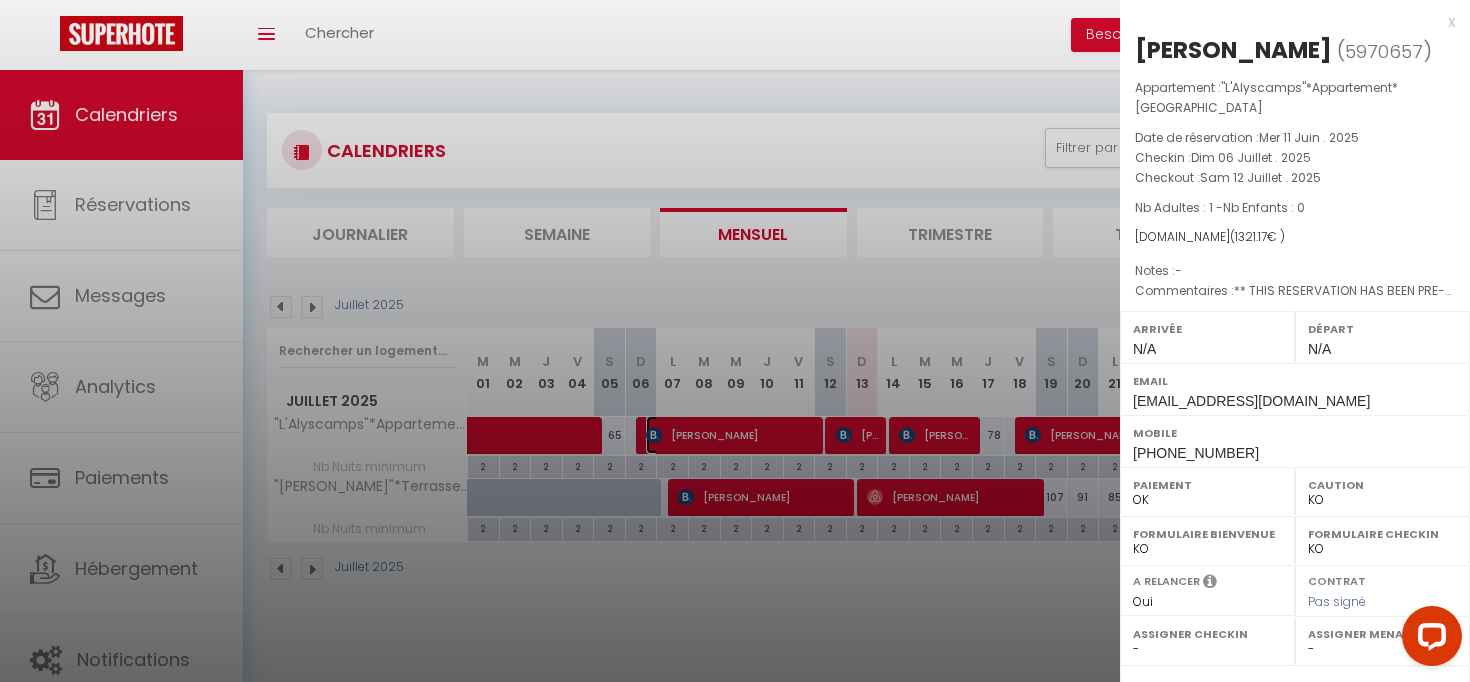 select on "34988" 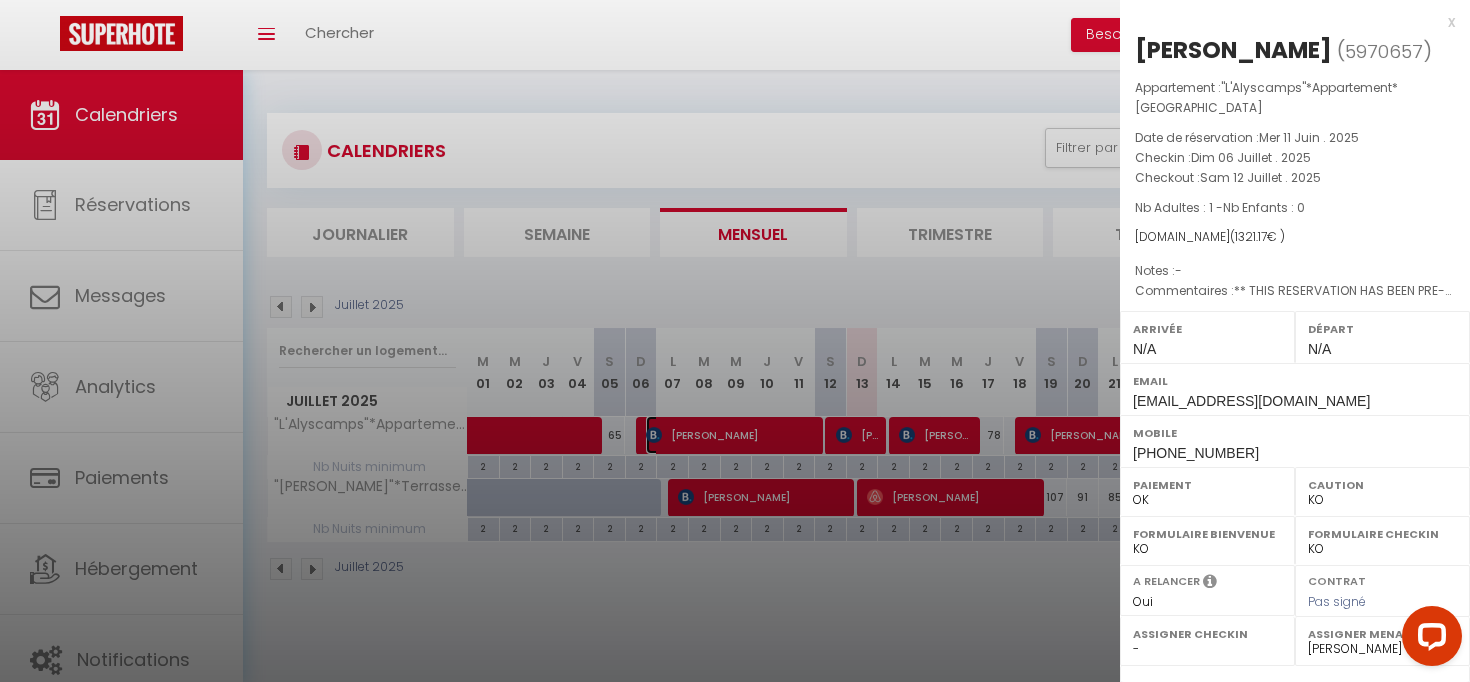 scroll, scrollTop: 250, scrollLeft: 0, axis: vertical 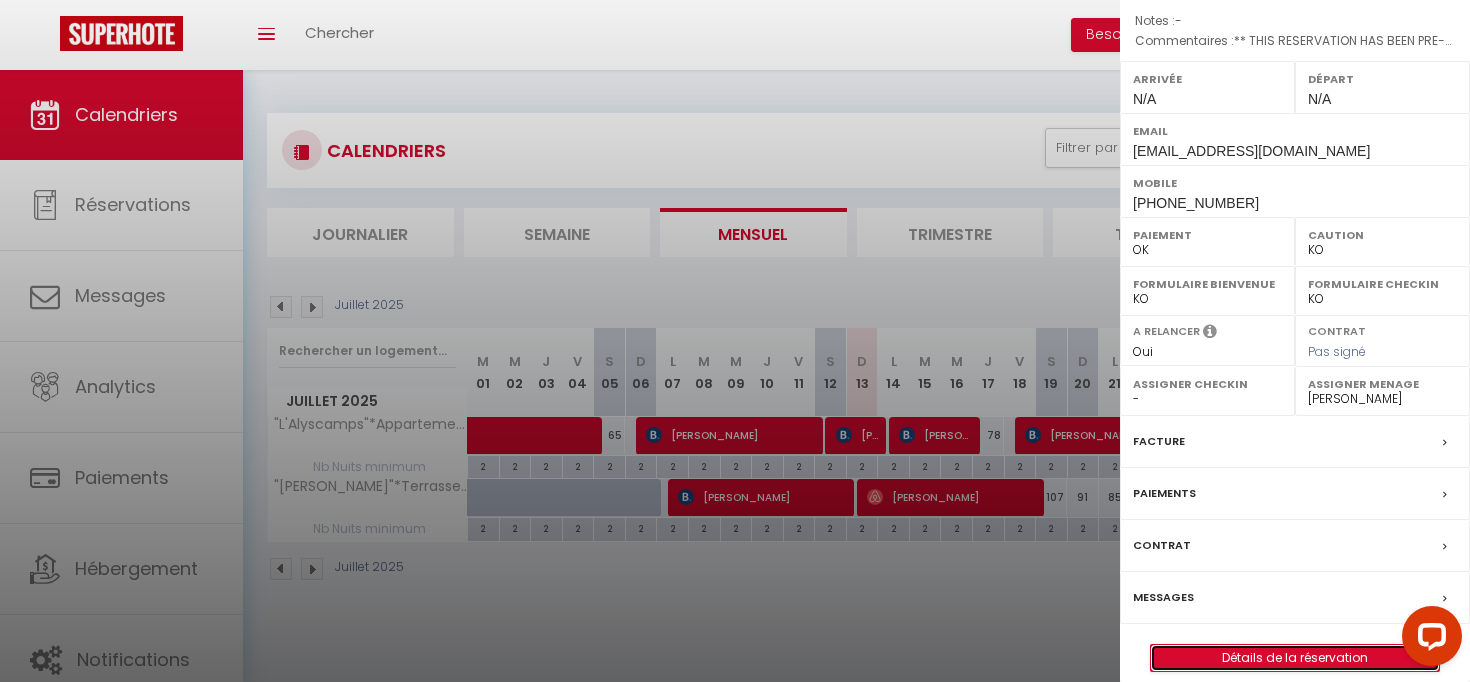 click on "Détails de la réservation" at bounding box center [1295, 658] 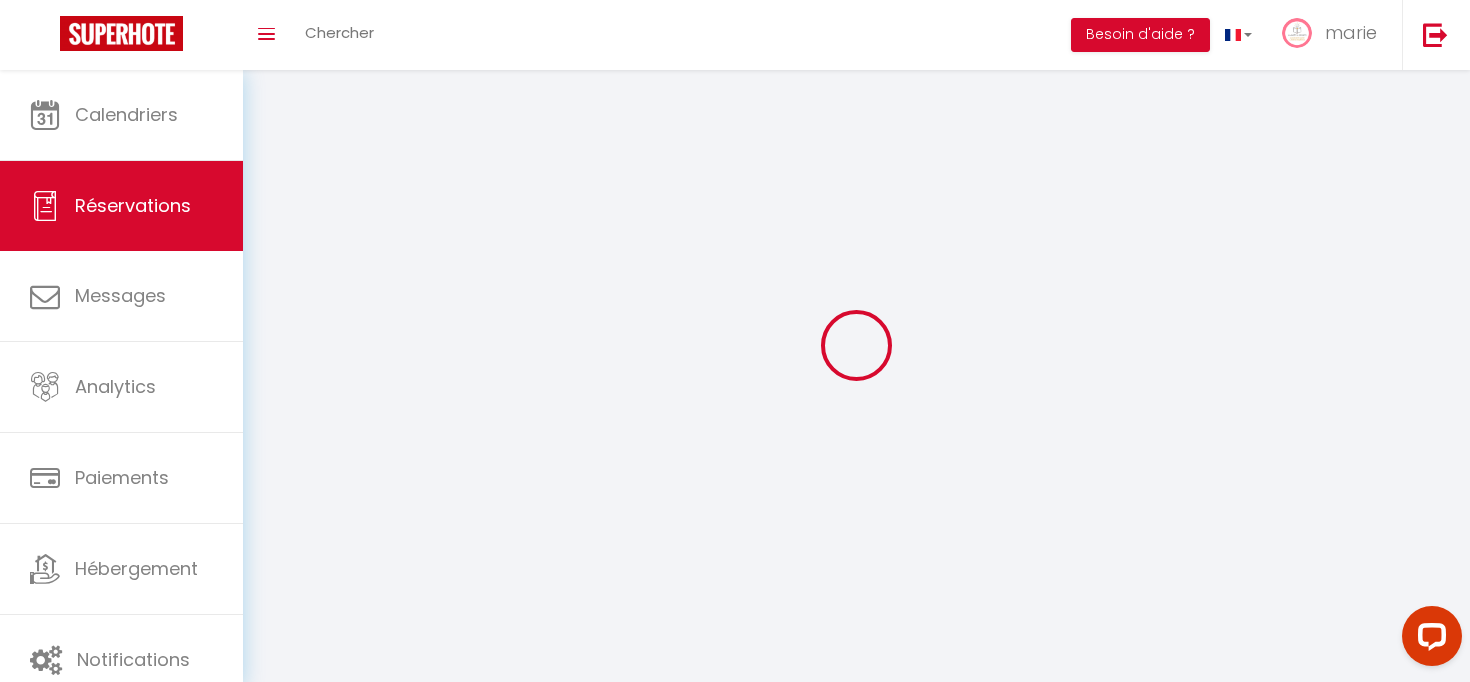 type on "[PERSON_NAME]" 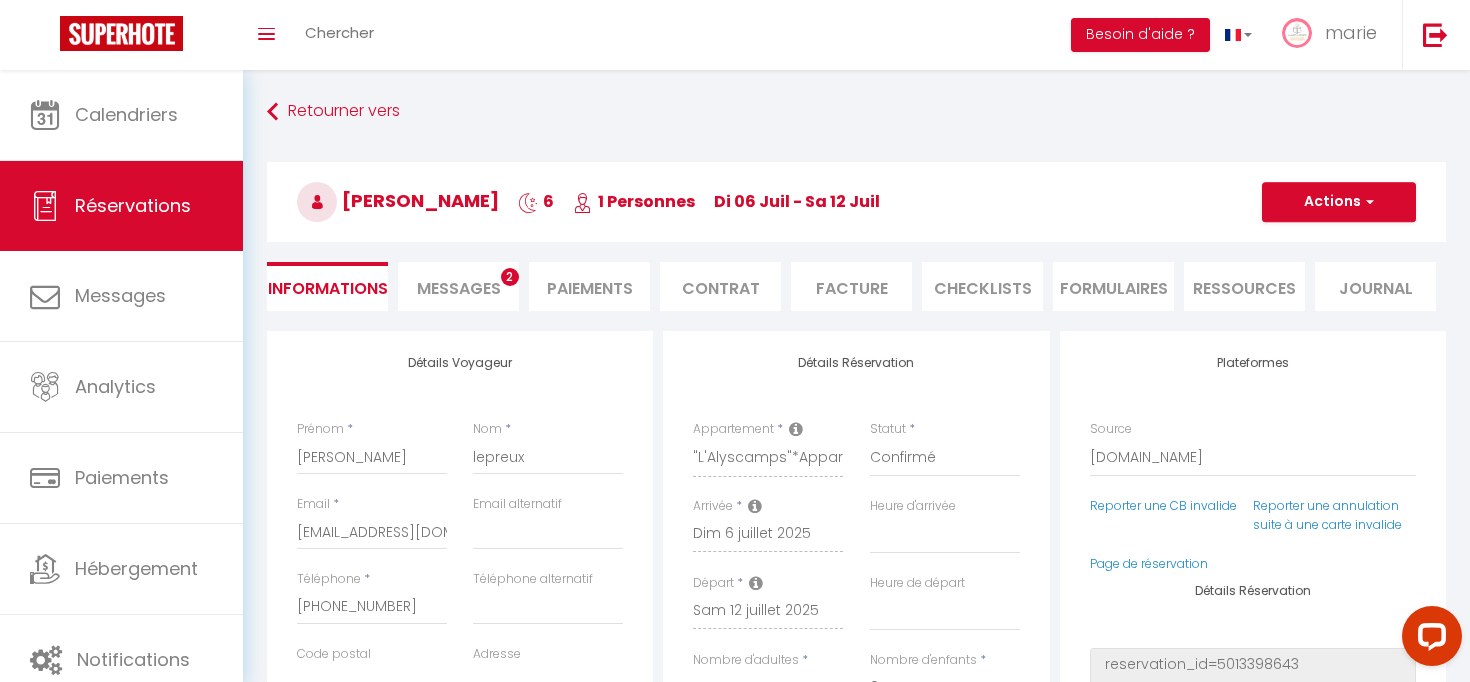 checkbox on "false" 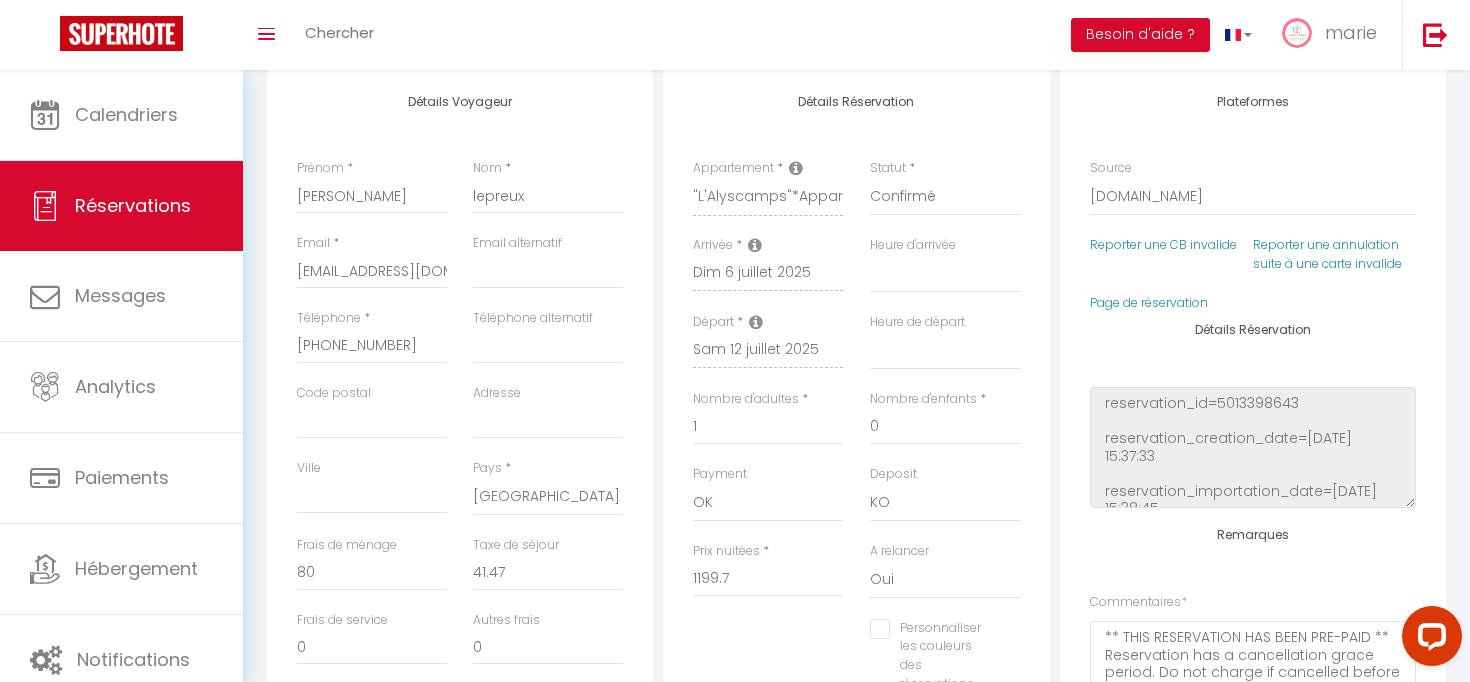 scroll, scrollTop: 280, scrollLeft: 0, axis: vertical 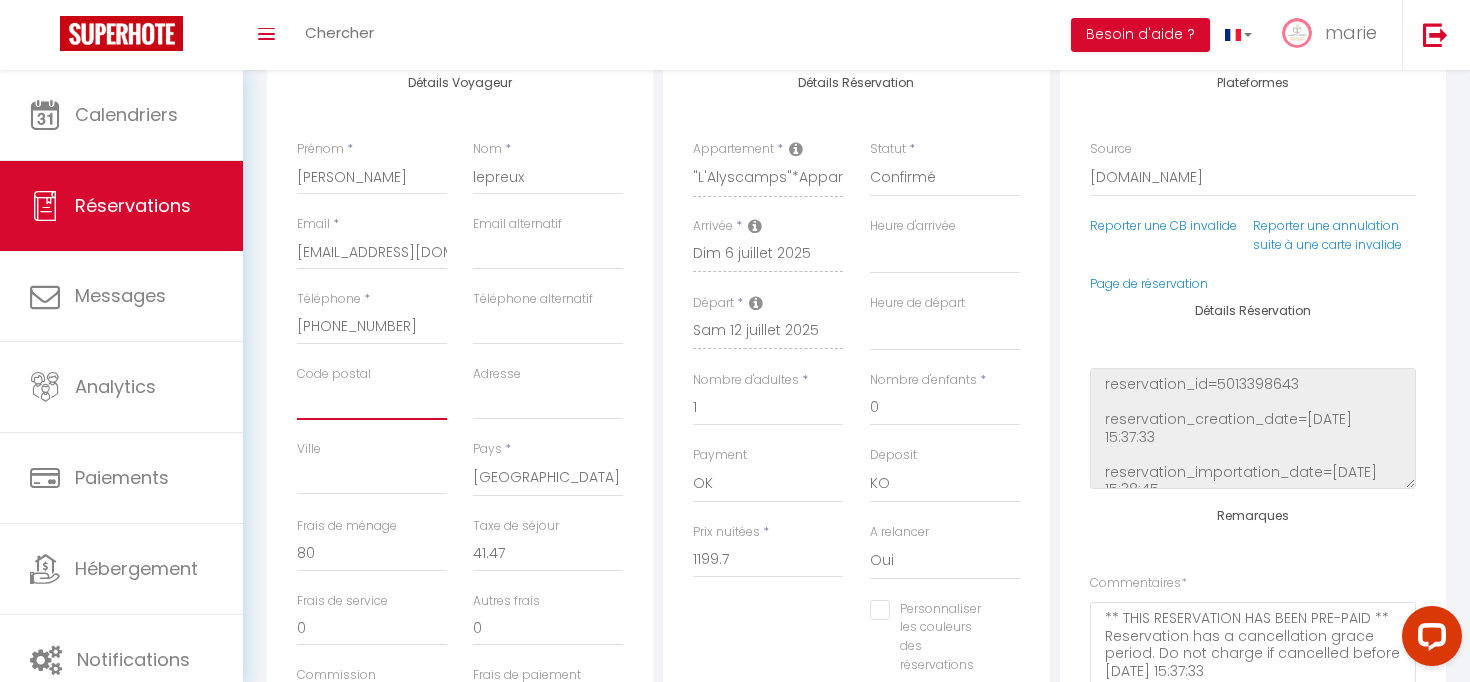 click on "Code postal" at bounding box center [372, 402] 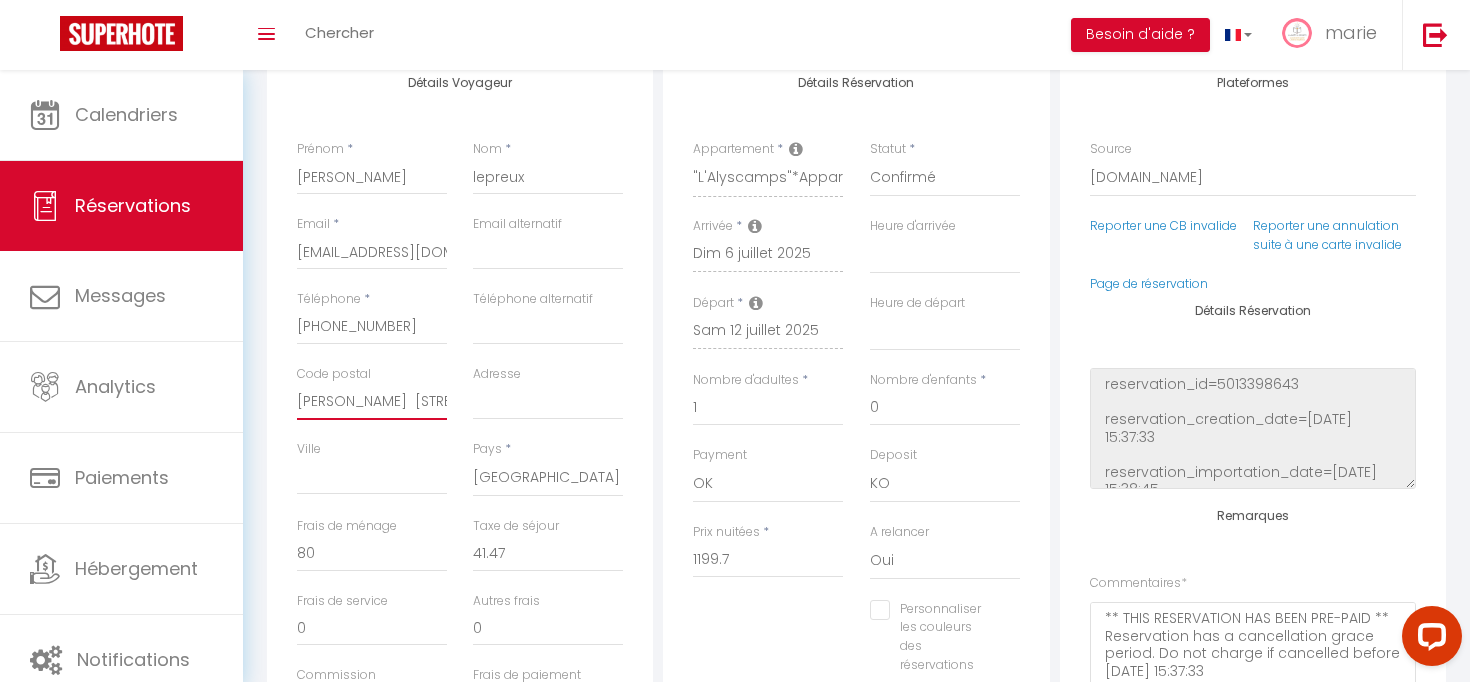 select 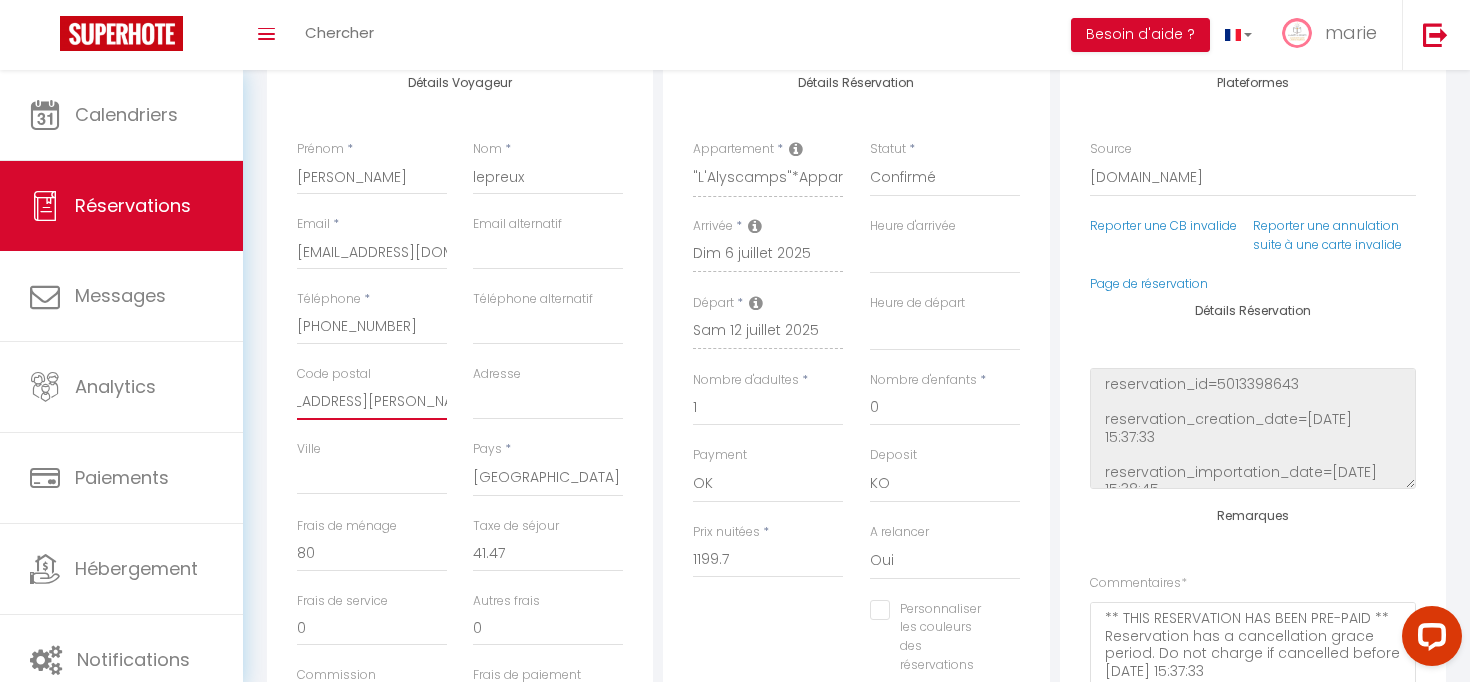 drag, startPoint x: 370, startPoint y: 400, endPoint x: 409, endPoint y: 400, distance: 39 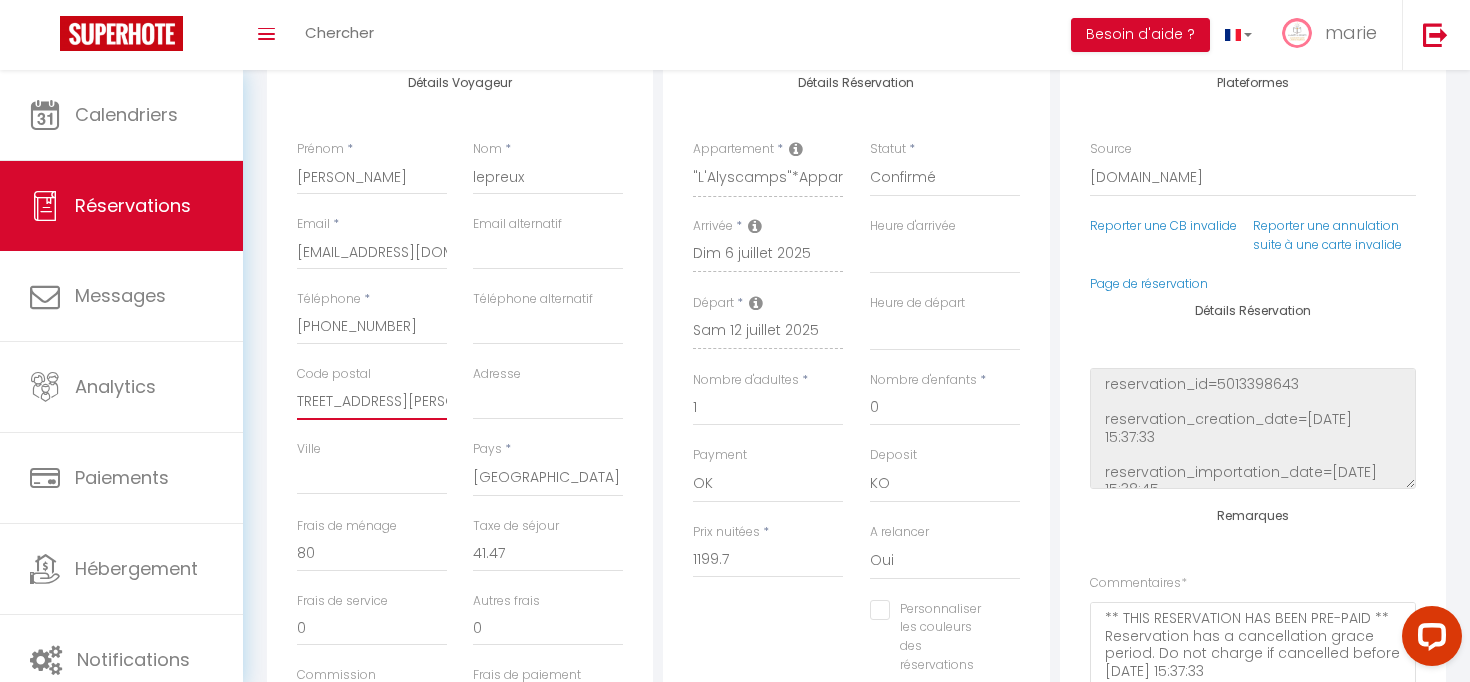 type on "[PERSON_NAME]  [STREET_ADDRESS][PERSON_NAME]" 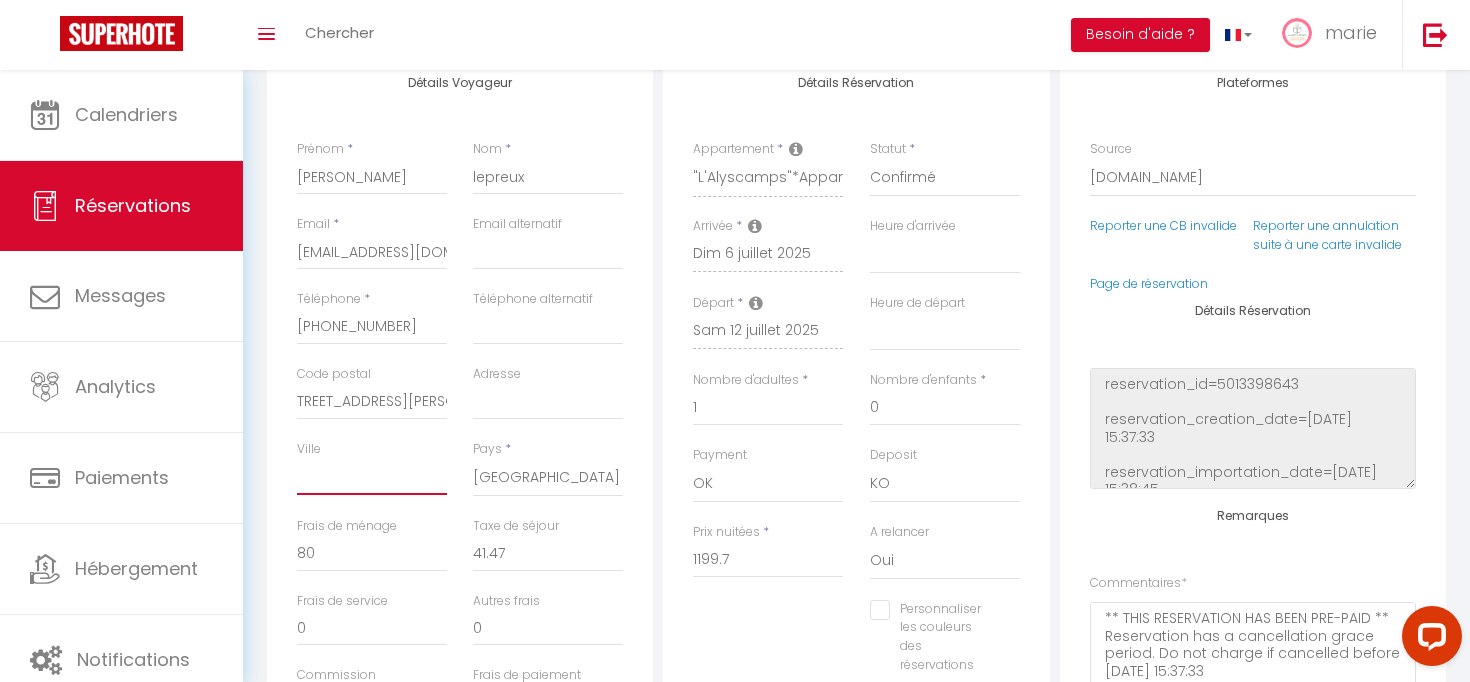 scroll, scrollTop: 0, scrollLeft: 0, axis: both 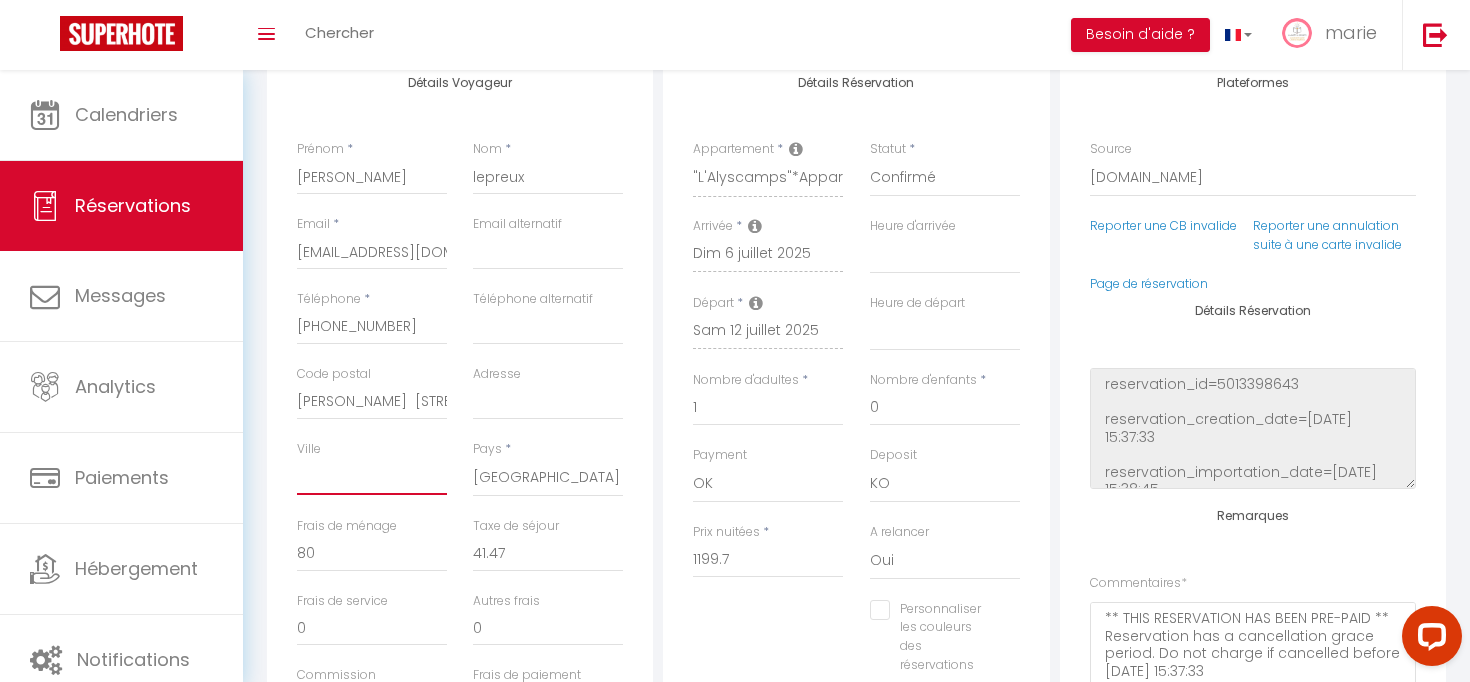 click on "Ville" at bounding box center (372, 477) 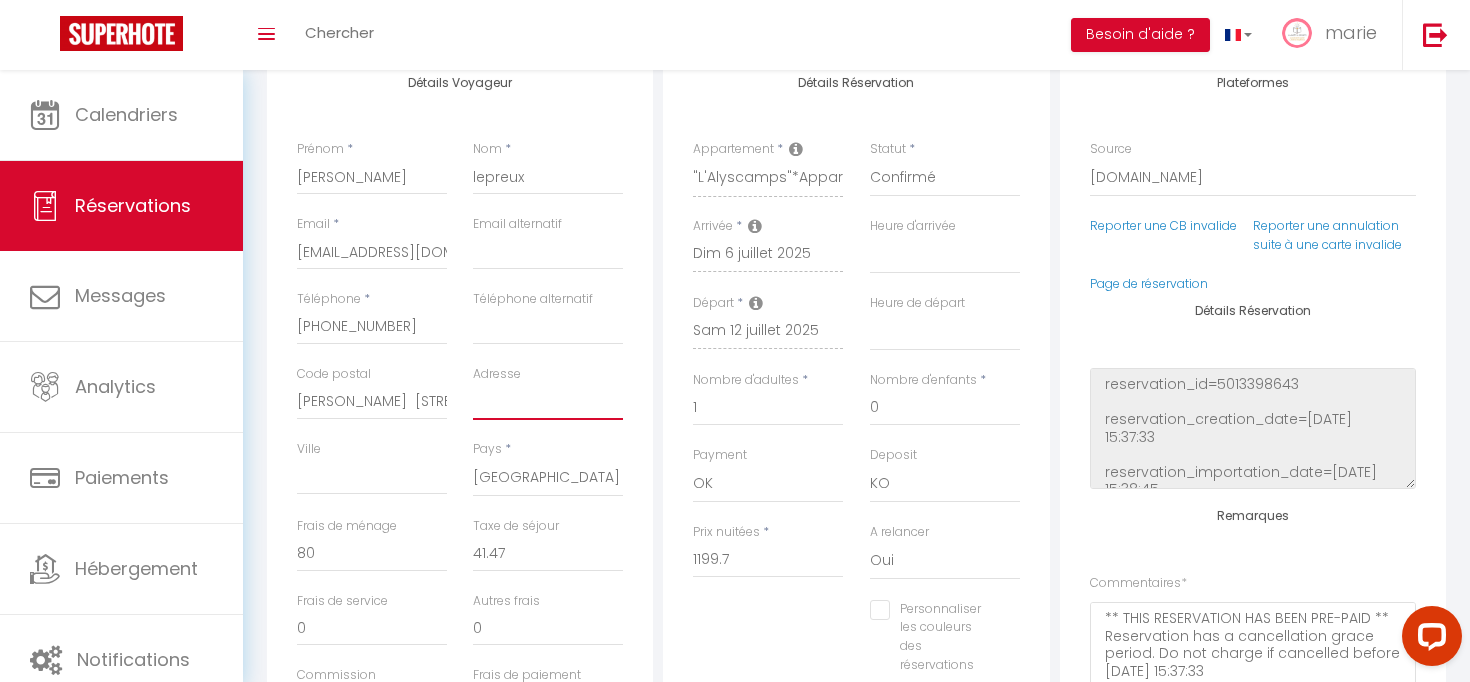 click on "Adresse" at bounding box center [548, 402] 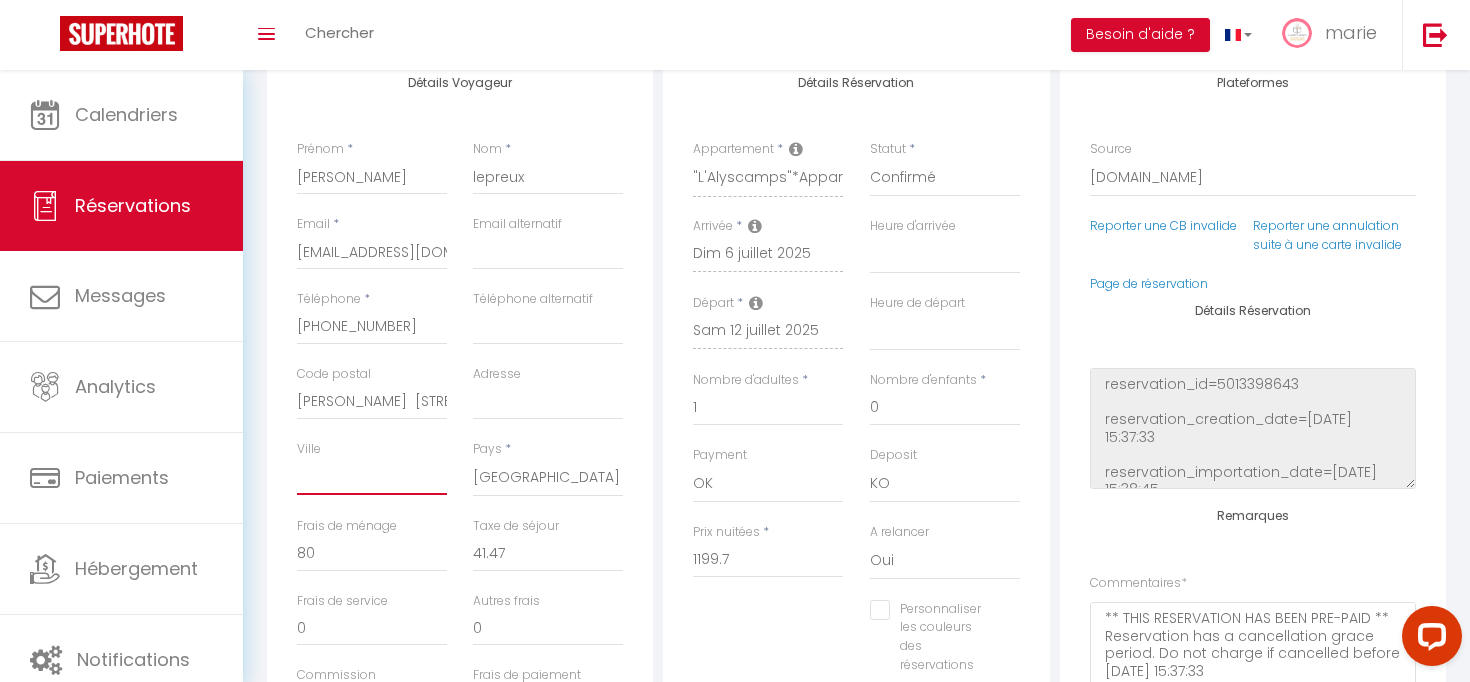 click on "Ville" at bounding box center (372, 477) 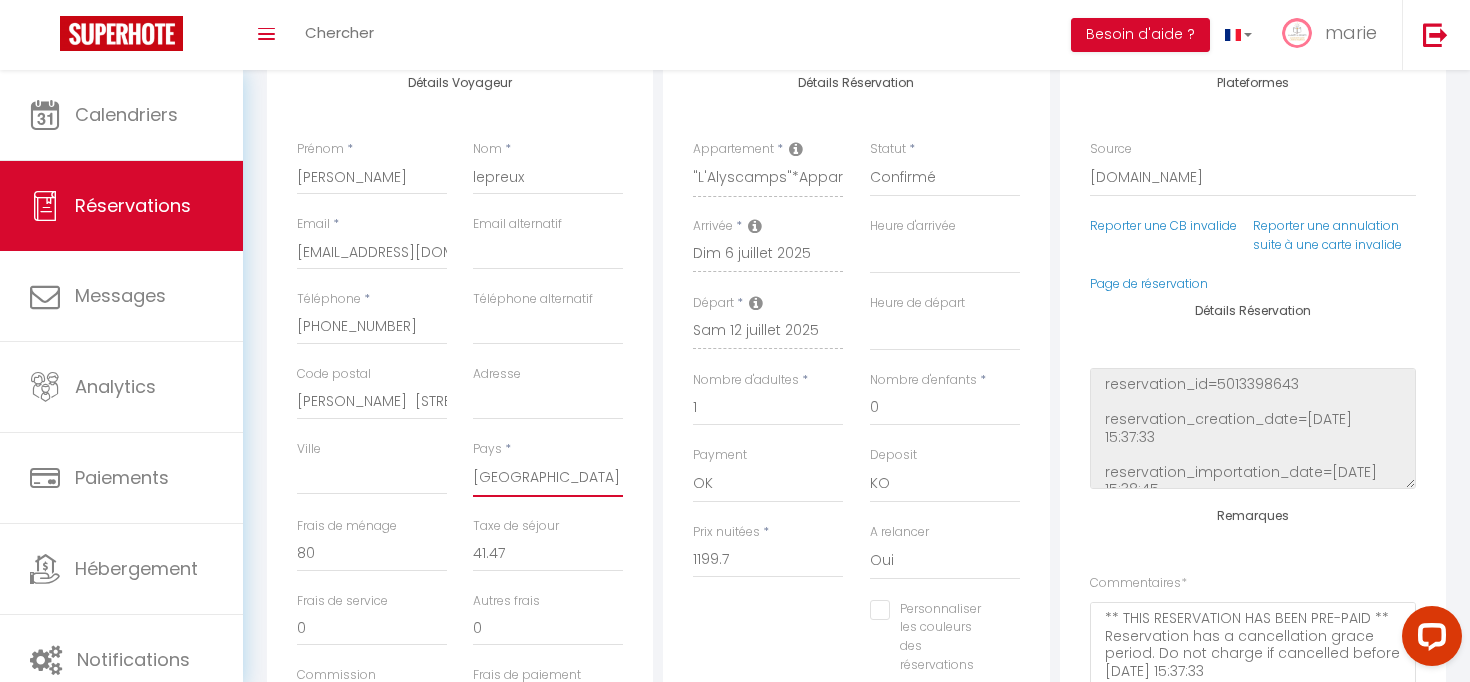 click on "[GEOGRAPHIC_DATA]
[GEOGRAPHIC_DATA]
[GEOGRAPHIC_DATA]
[GEOGRAPHIC_DATA]
[GEOGRAPHIC_DATA]
[US_STATE]
[GEOGRAPHIC_DATA]
[GEOGRAPHIC_DATA]
[GEOGRAPHIC_DATA]
[GEOGRAPHIC_DATA]
[GEOGRAPHIC_DATA]
[GEOGRAPHIC_DATA]
[GEOGRAPHIC_DATA]
[GEOGRAPHIC_DATA]
[GEOGRAPHIC_DATA]
[GEOGRAPHIC_DATA]
[GEOGRAPHIC_DATA]
[GEOGRAPHIC_DATA]
[GEOGRAPHIC_DATA]
[GEOGRAPHIC_DATA]
[GEOGRAPHIC_DATA]
[GEOGRAPHIC_DATA]
[GEOGRAPHIC_DATA]
[GEOGRAPHIC_DATA]" at bounding box center (548, 478) 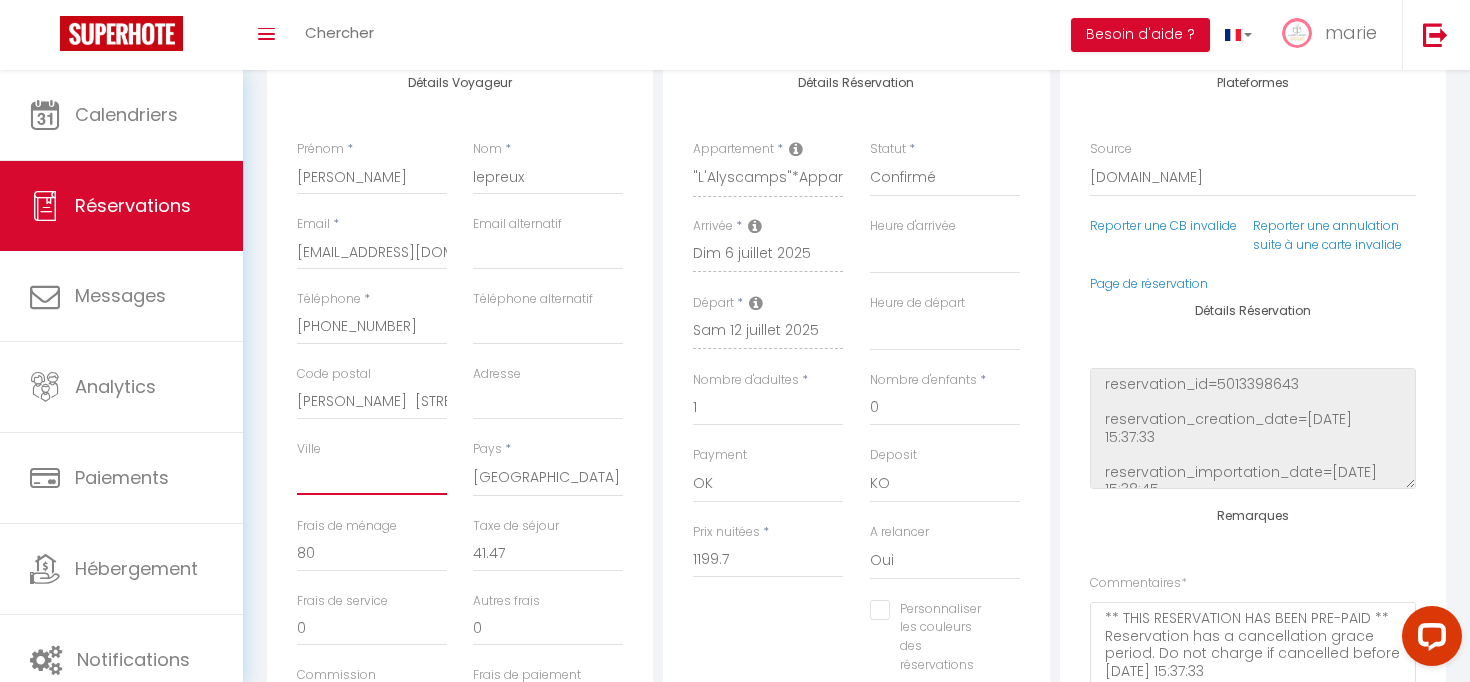 click on "Ville" at bounding box center (372, 477) 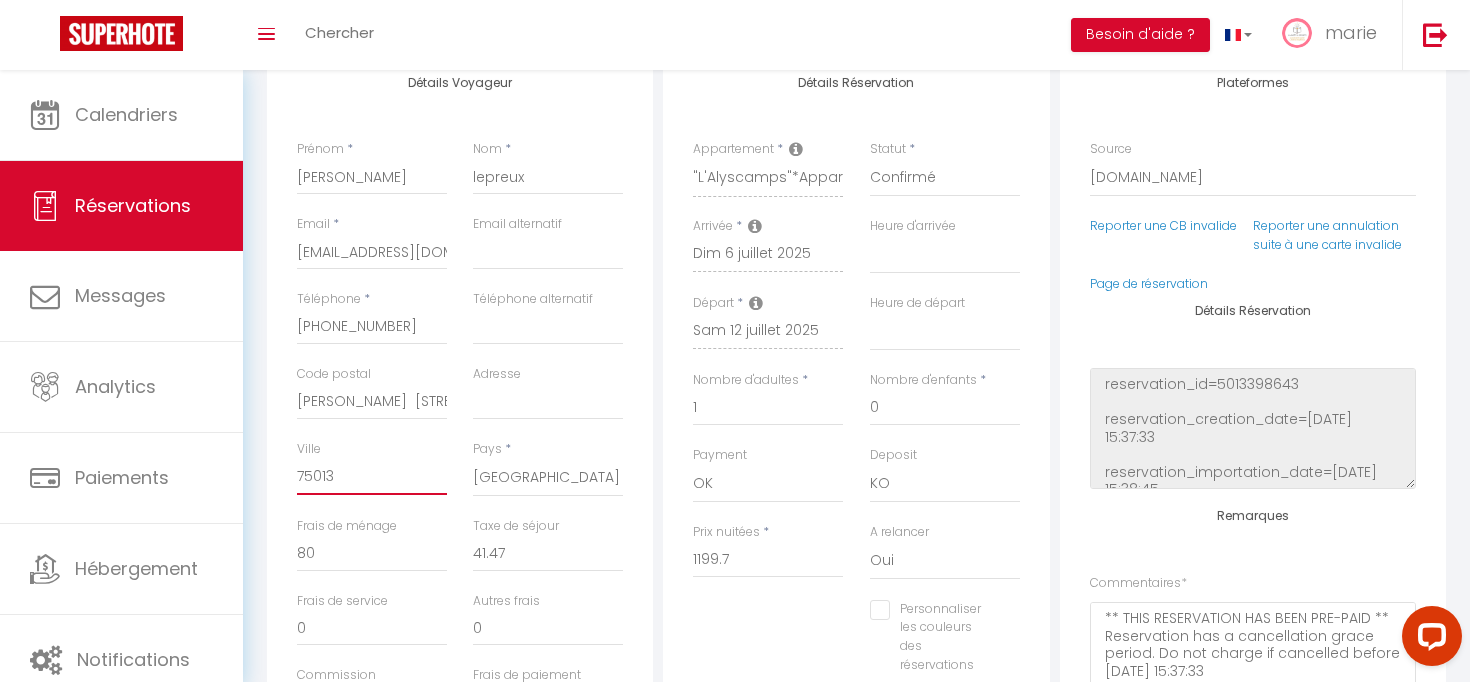 type 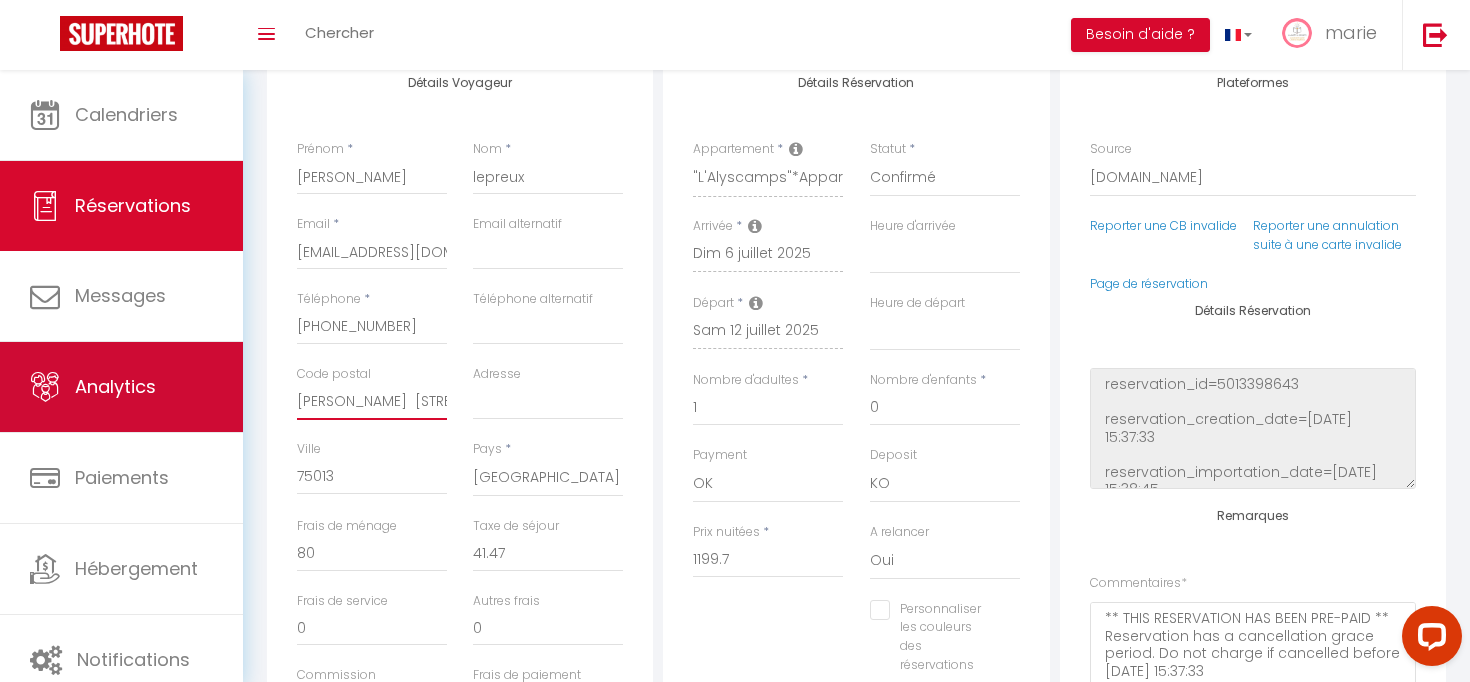 drag, startPoint x: 391, startPoint y: 402, endPoint x: 155, endPoint y: 400, distance: 236.00847 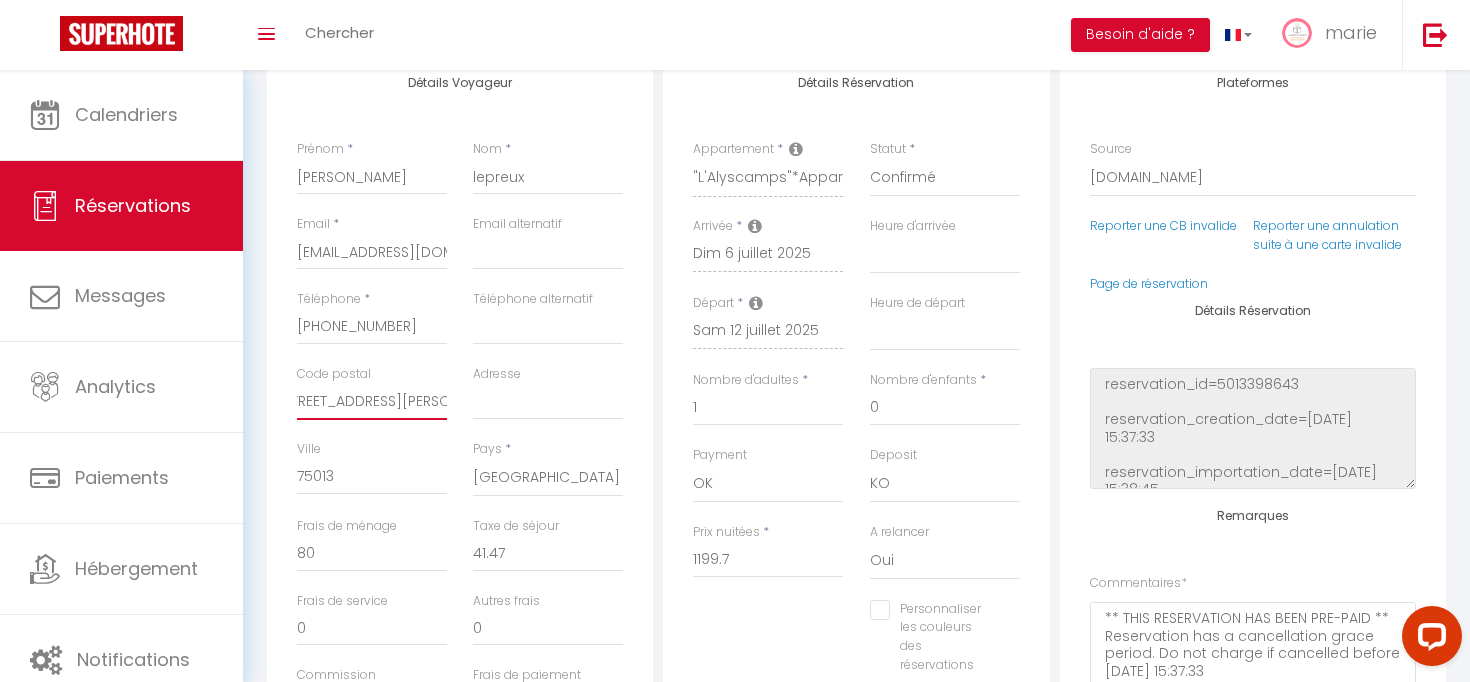 scroll, scrollTop: 0, scrollLeft: 37, axis: horizontal 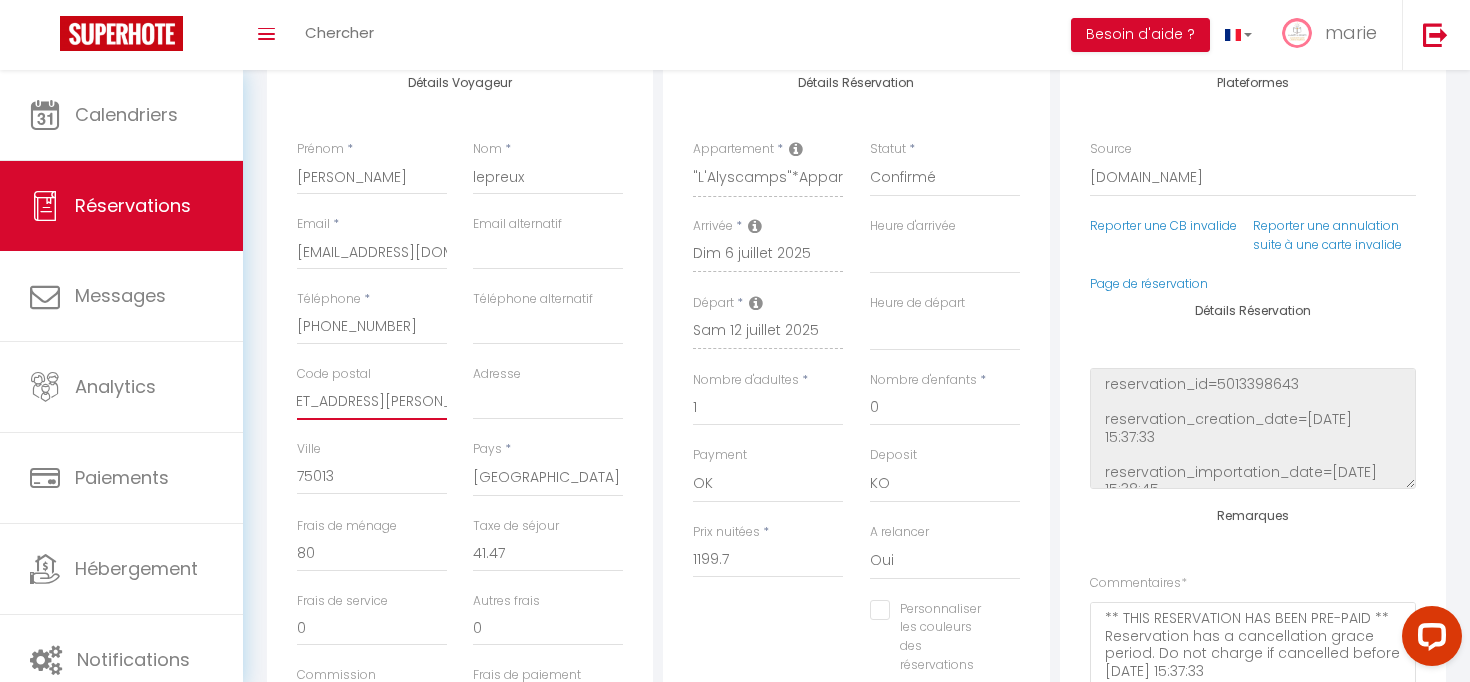 drag, startPoint x: 297, startPoint y: 402, endPoint x: 442, endPoint y: 405, distance: 145.03104 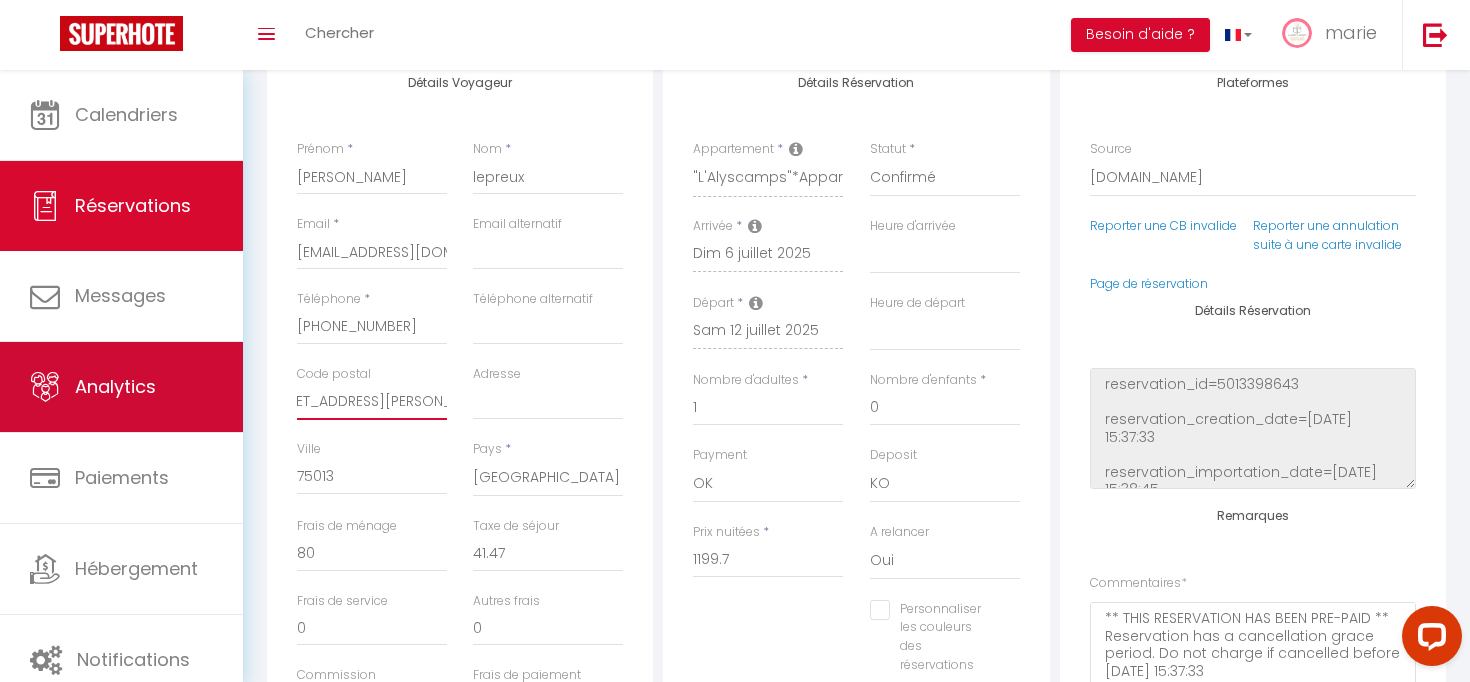 scroll, scrollTop: 0, scrollLeft: 0, axis: both 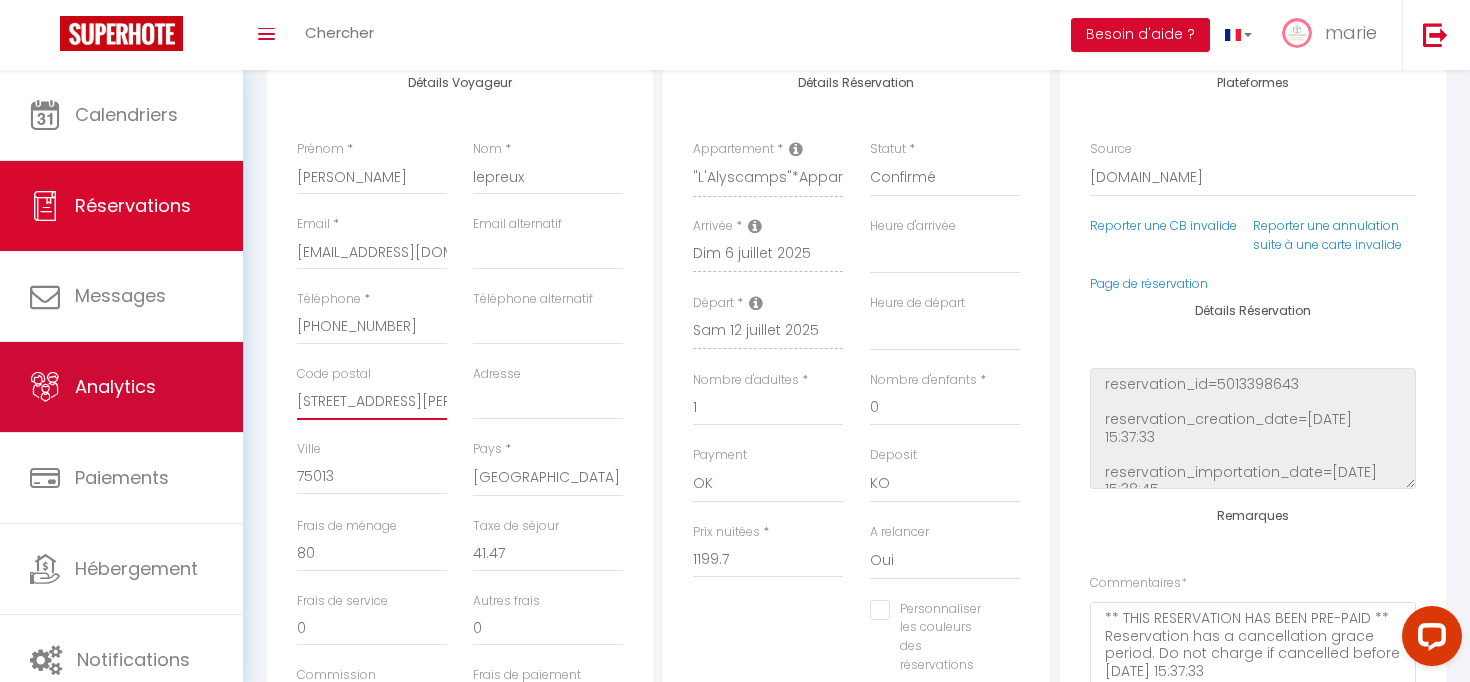 drag, startPoint x: 409, startPoint y: 404, endPoint x: 193, endPoint y: 401, distance: 216.02083 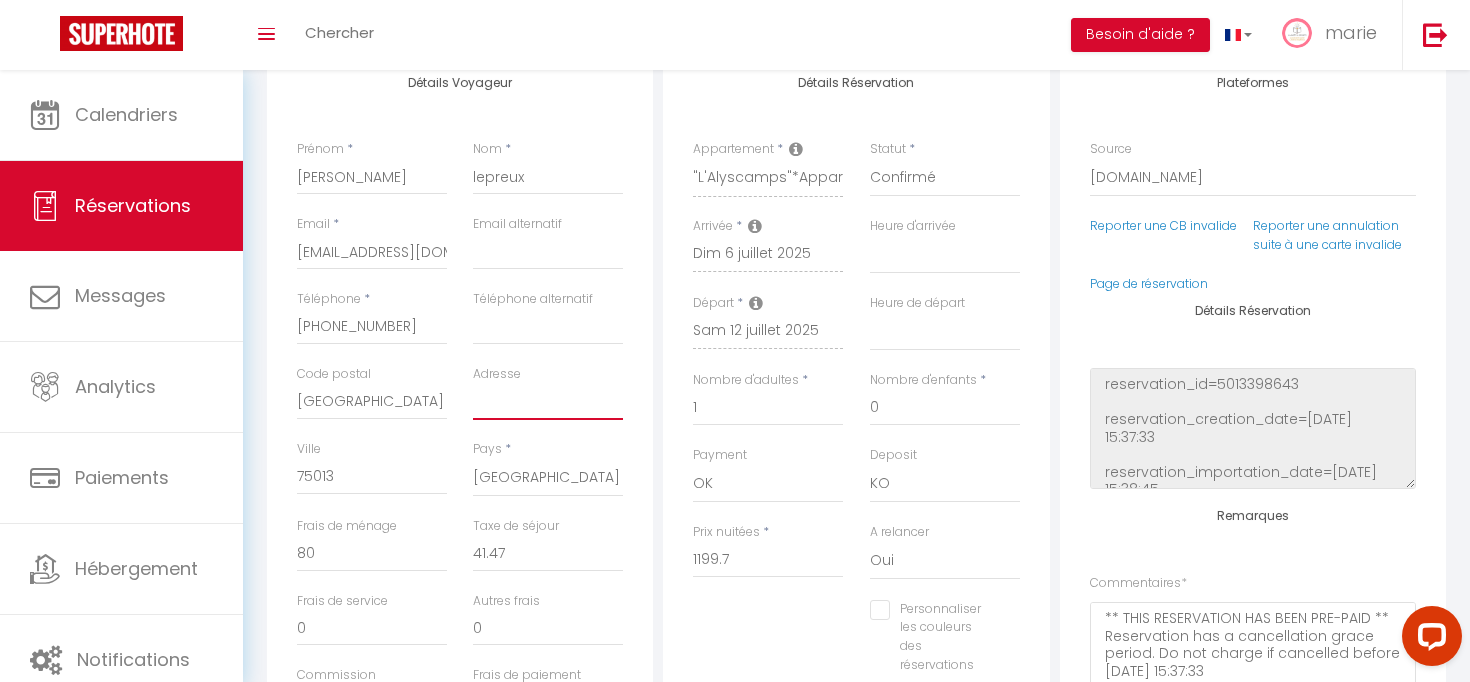 click on "Adresse" at bounding box center (548, 402) 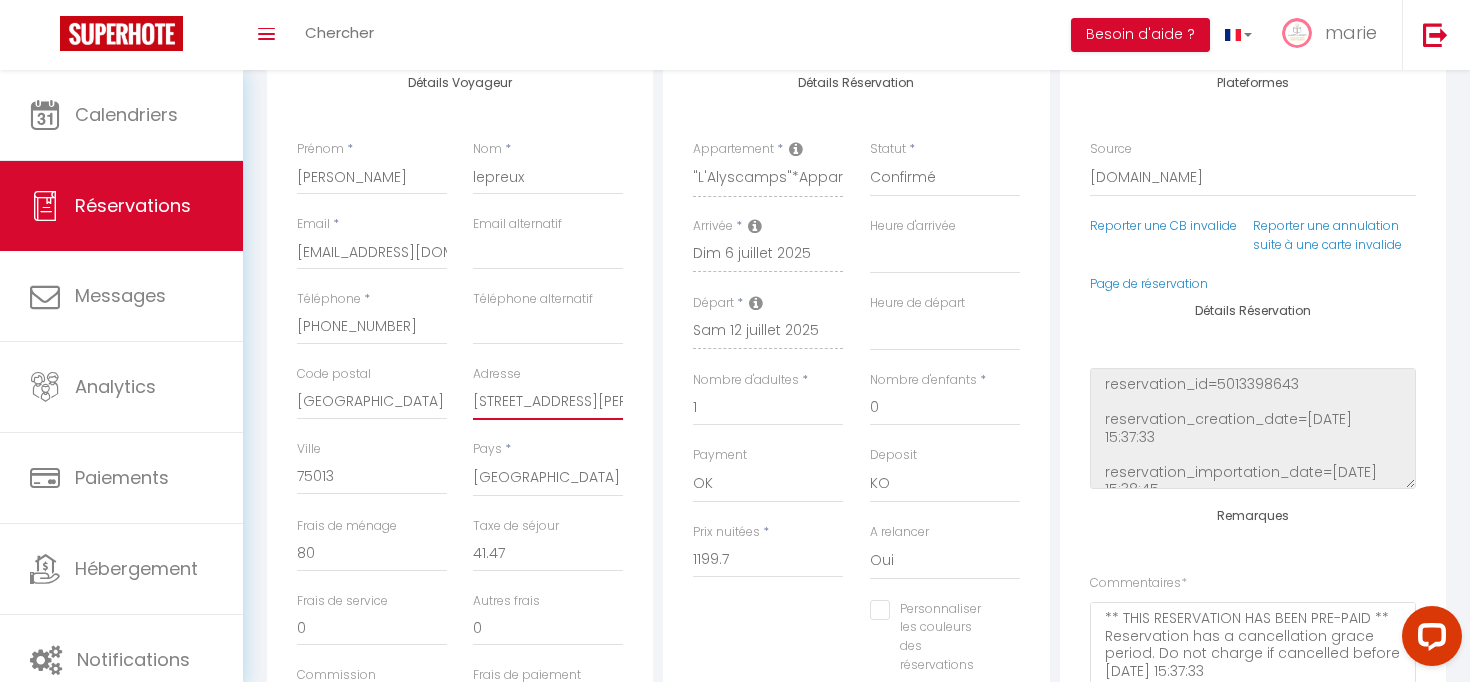 scroll, scrollTop: 0, scrollLeft: 1, axis: horizontal 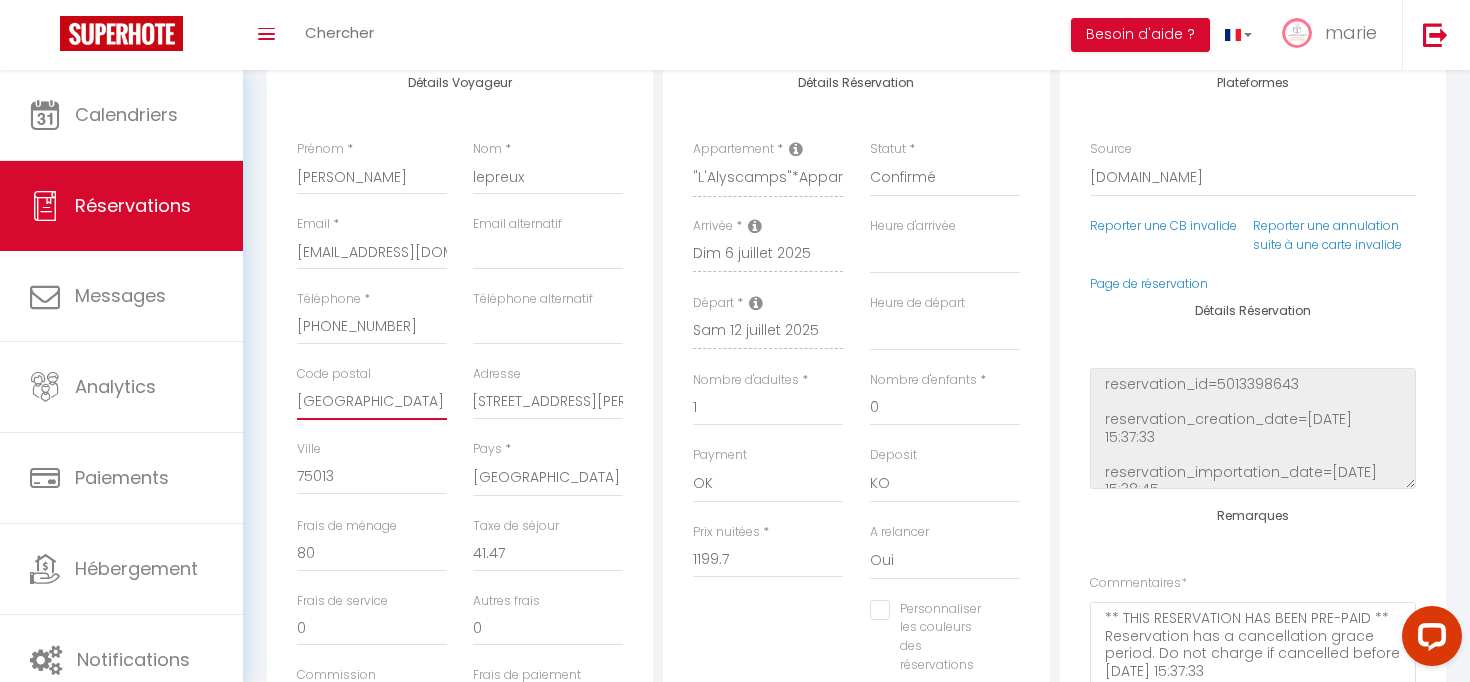 click on "[GEOGRAPHIC_DATA]" at bounding box center [372, 402] 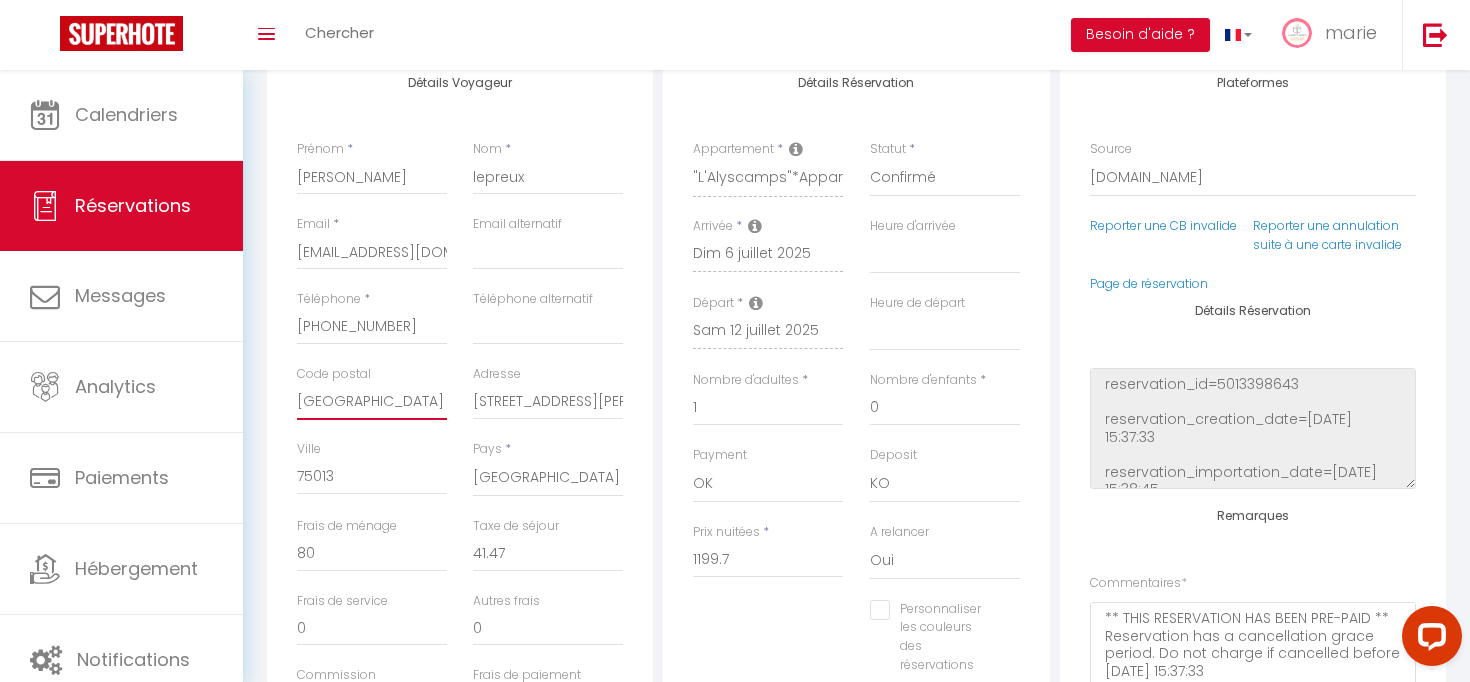 click on "[GEOGRAPHIC_DATA]" at bounding box center [372, 402] 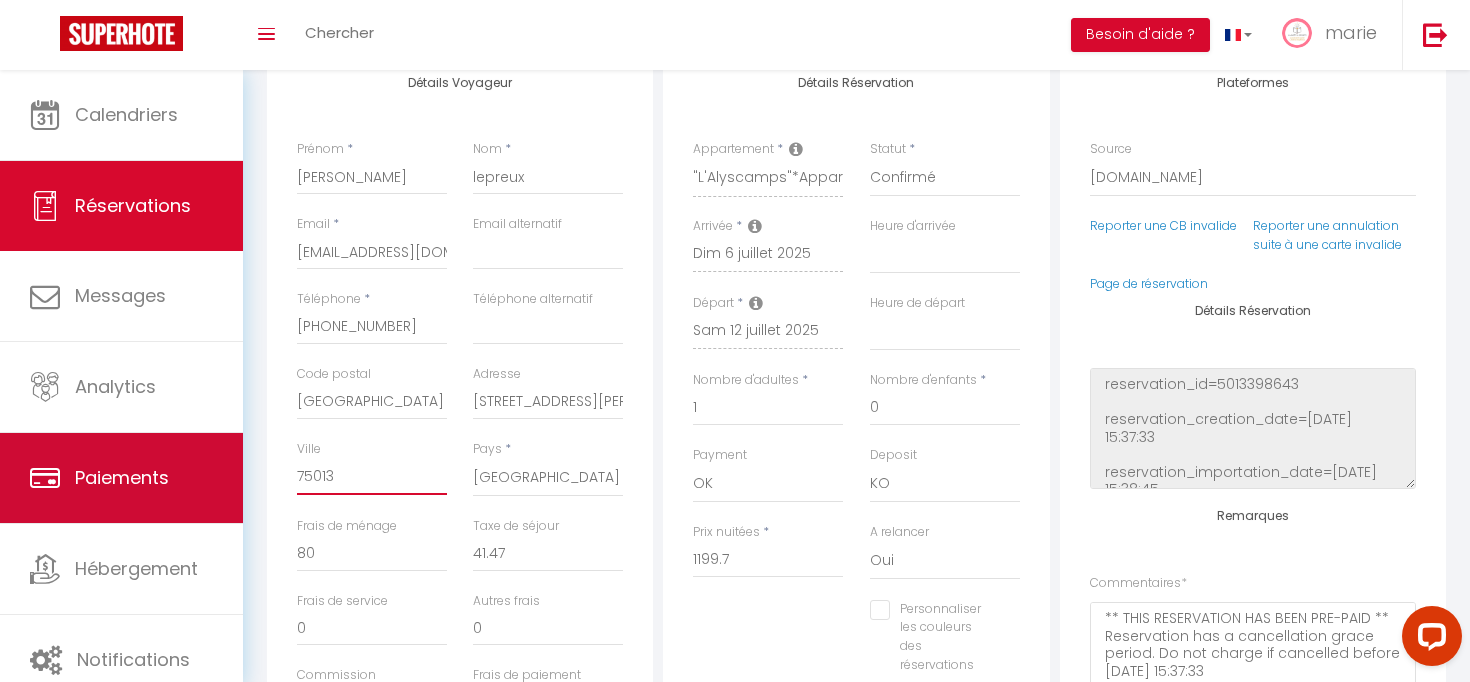 drag, startPoint x: 370, startPoint y: 478, endPoint x: 232, endPoint y: 472, distance: 138.13037 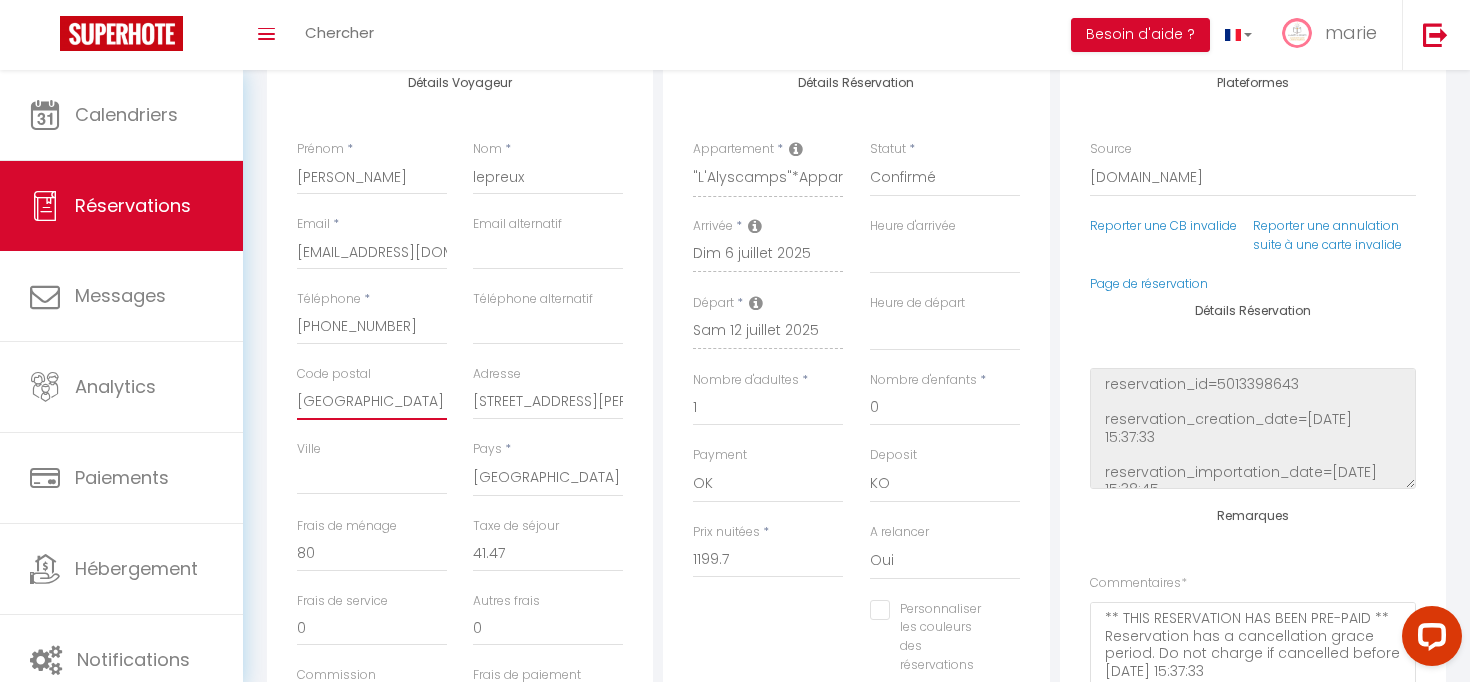click on "[GEOGRAPHIC_DATA]" at bounding box center (372, 402) 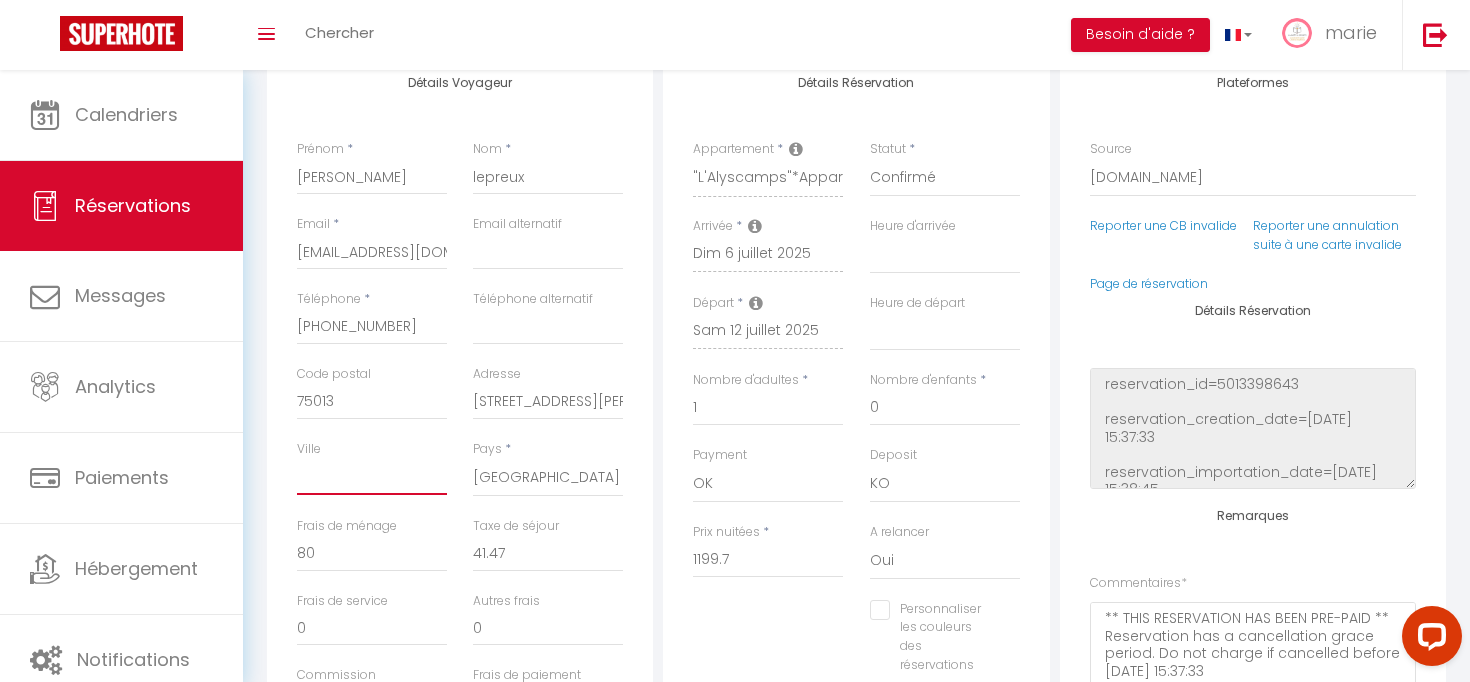 click on "Ville" at bounding box center (372, 477) 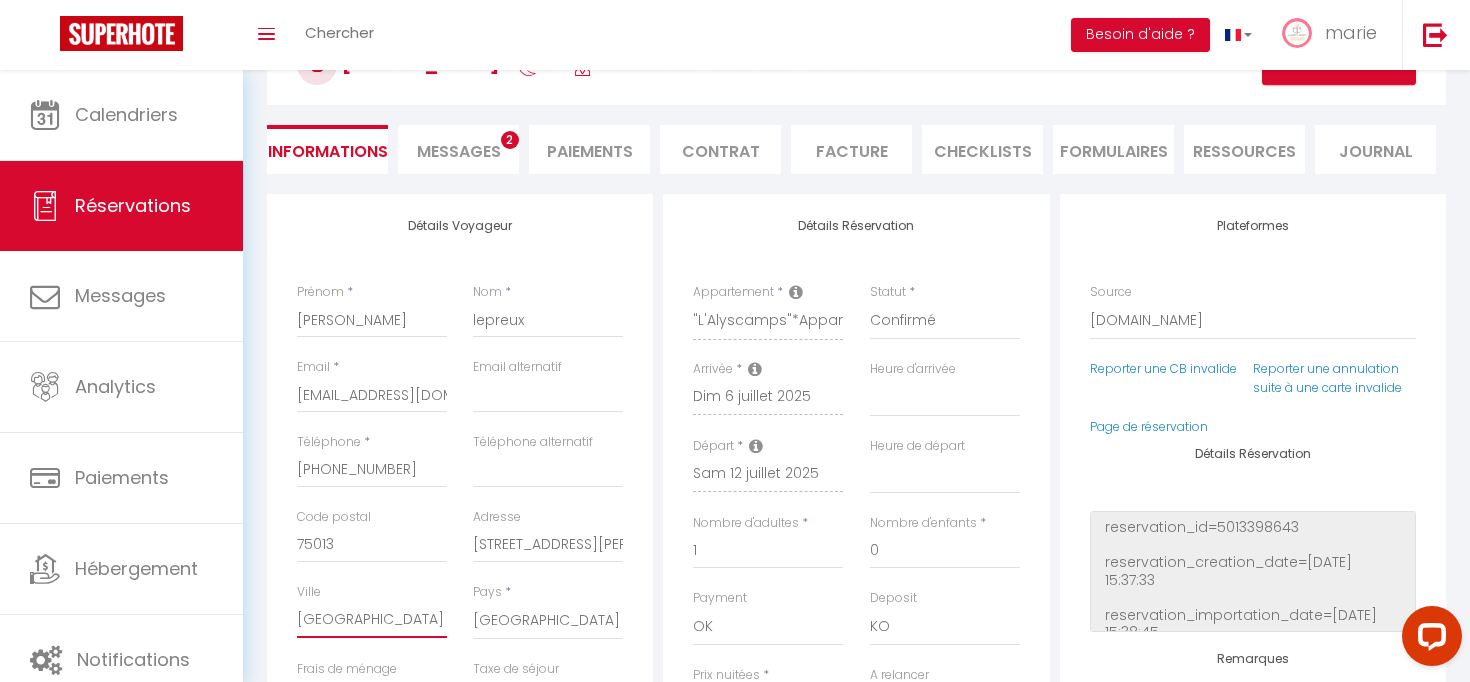 scroll, scrollTop: 85, scrollLeft: 0, axis: vertical 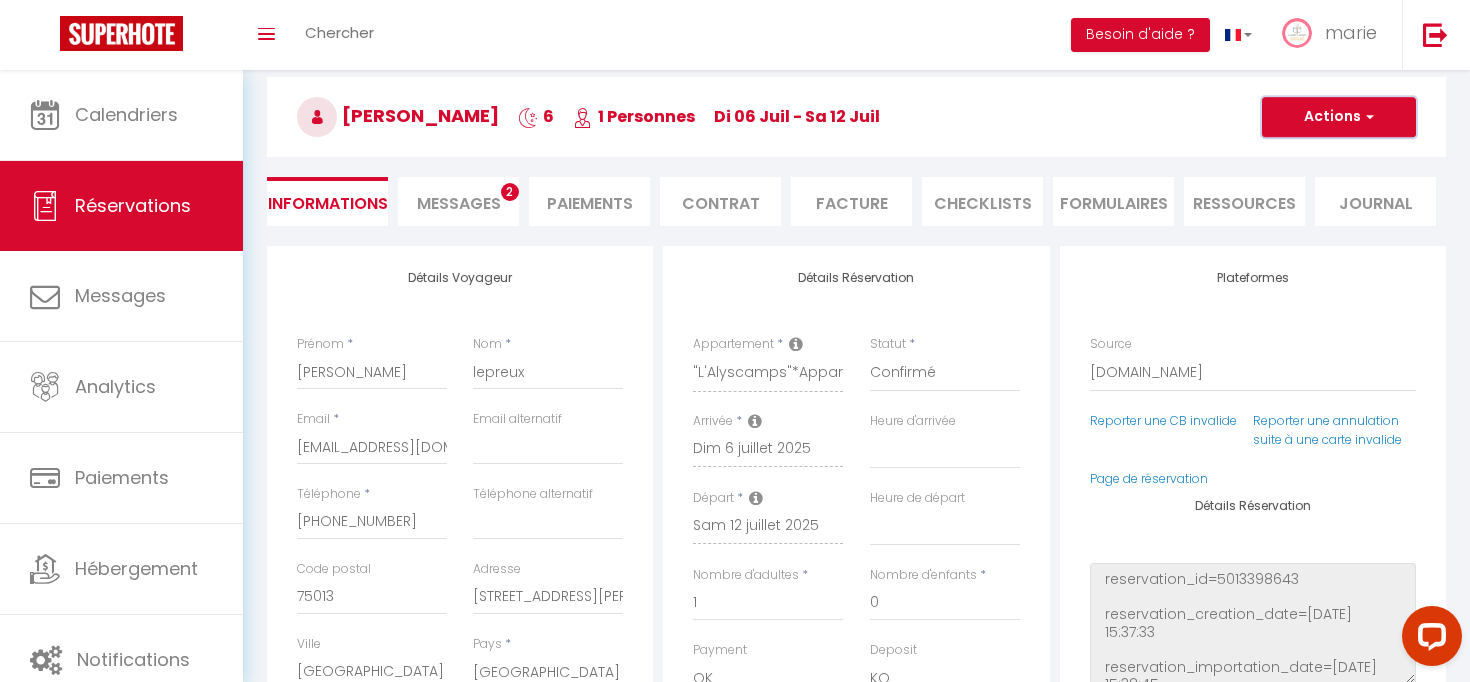 click on "Actions" at bounding box center (1339, 117) 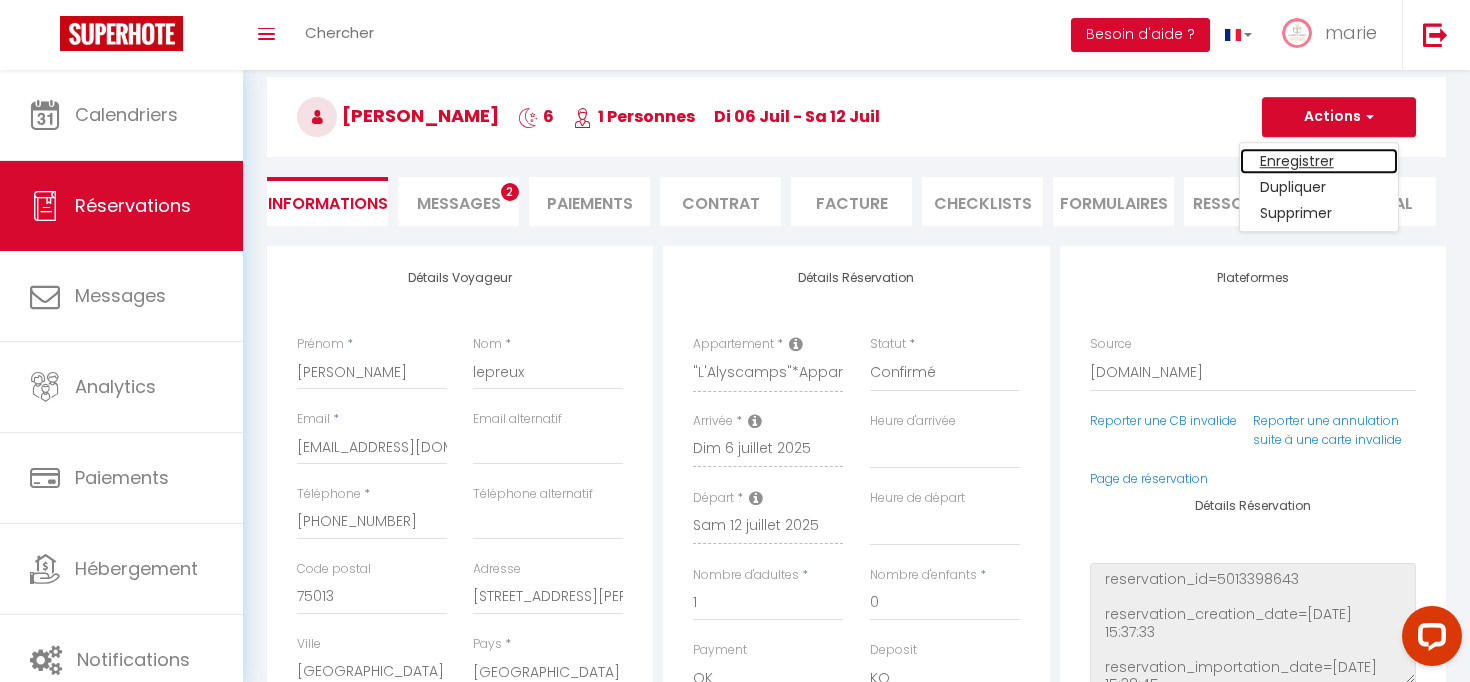 click on "Enregistrer" at bounding box center (1319, 161) 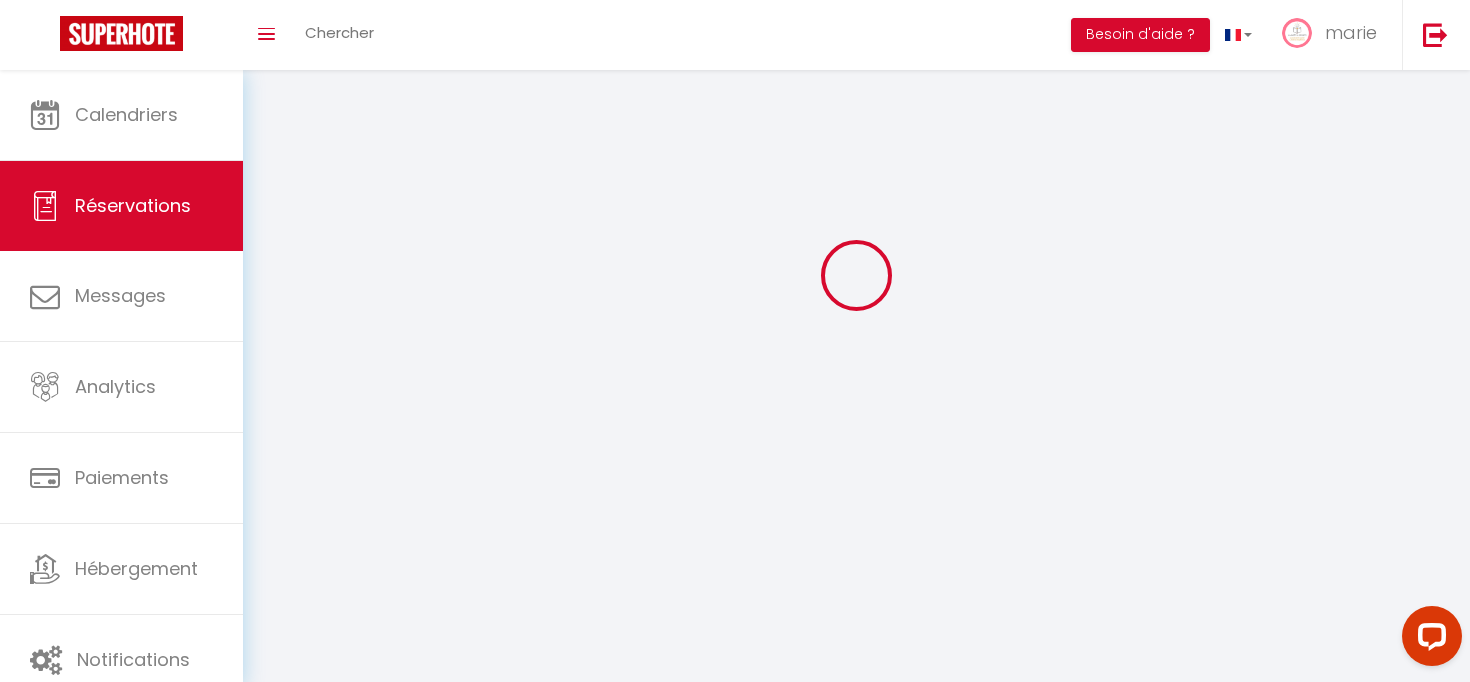 scroll, scrollTop: 70, scrollLeft: 0, axis: vertical 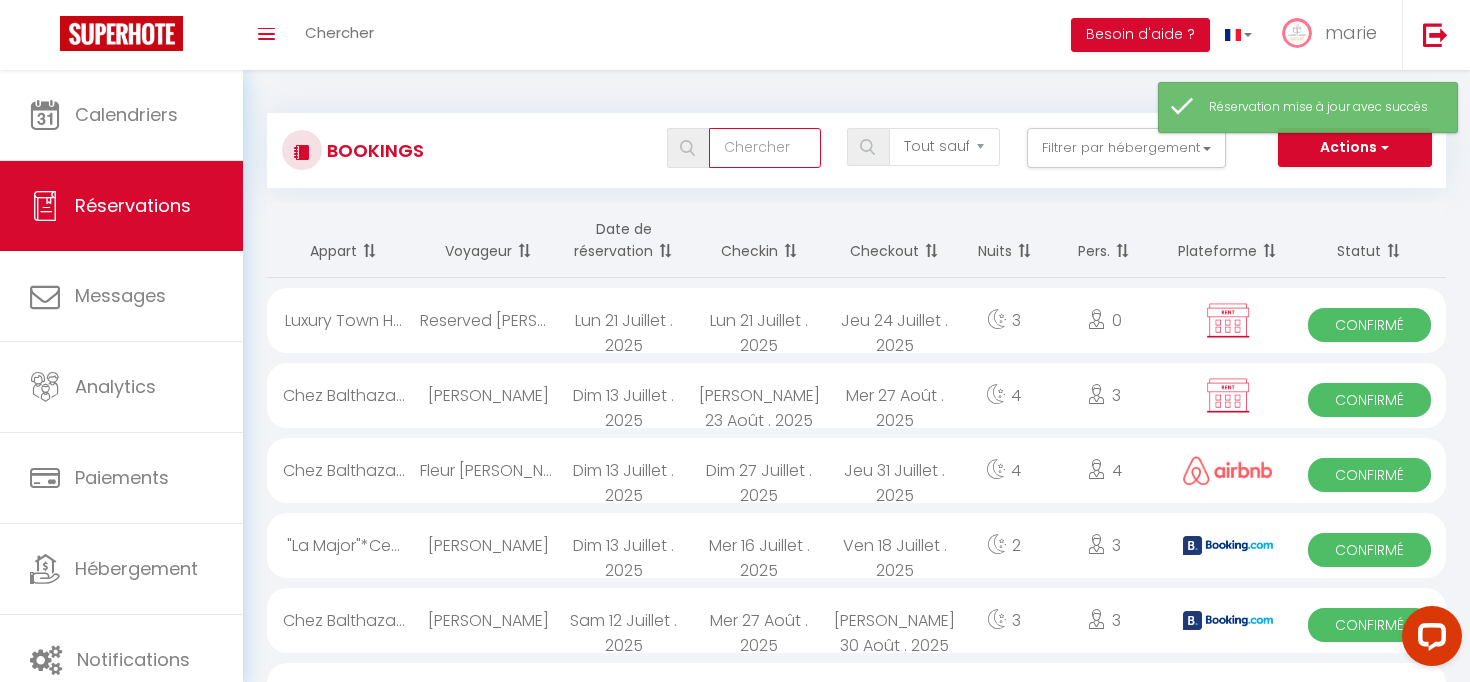 click at bounding box center [764, 148] 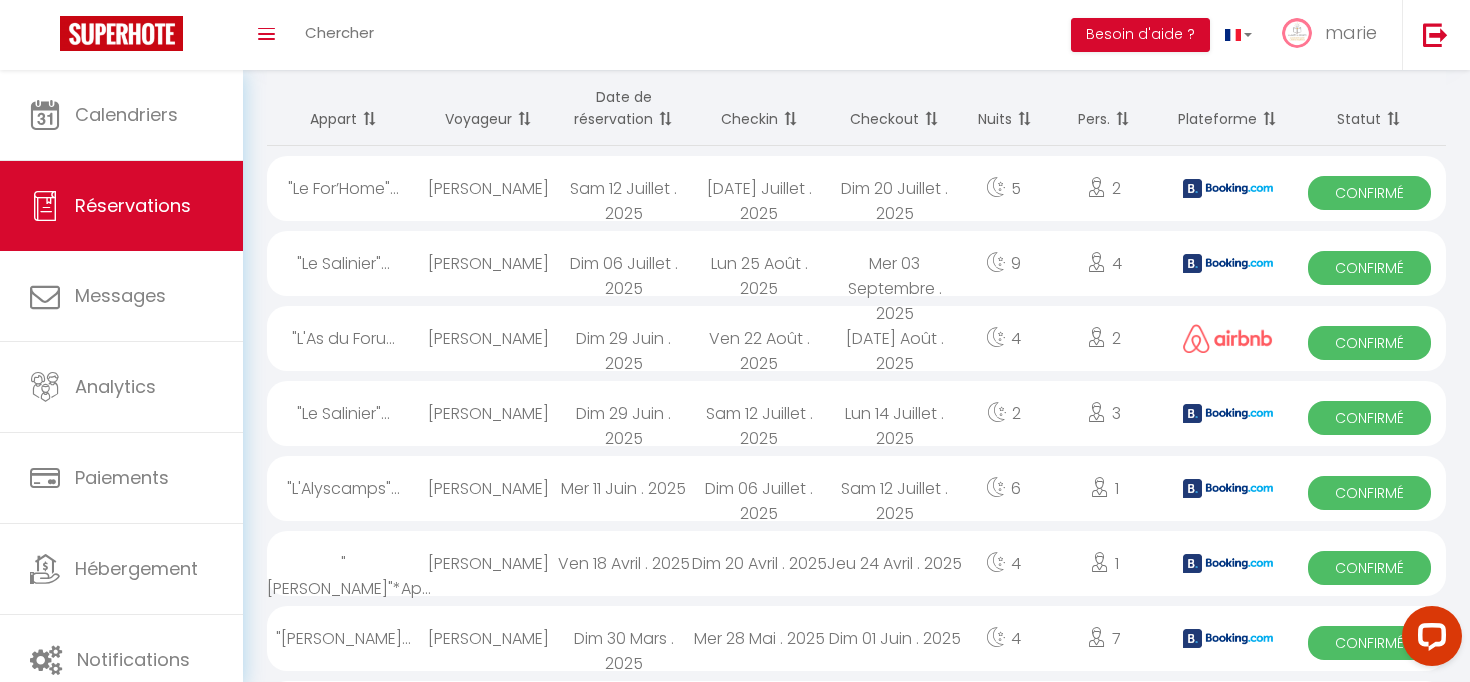 scroll, scrollTop: 155, scrollLeft: 0, axis: vertical 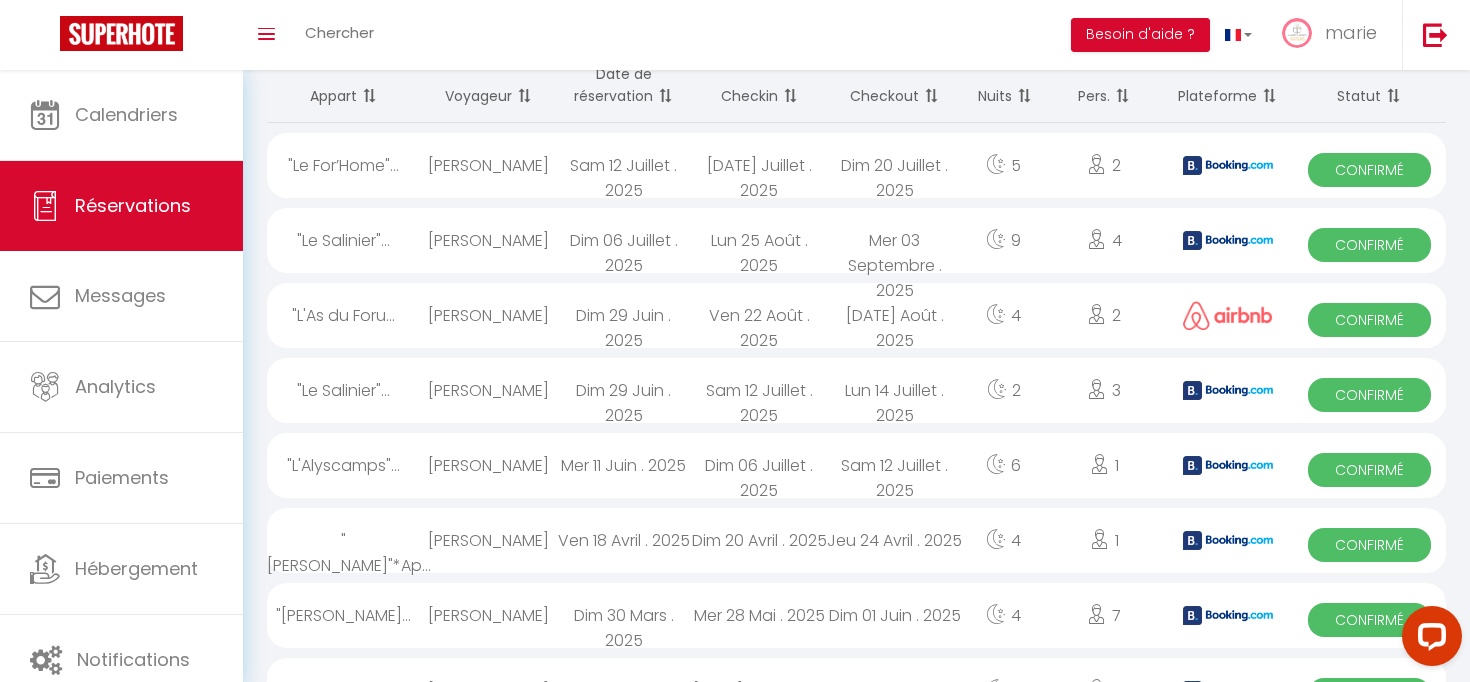 click on "[PERSON_NAME]" at bounding box center (488, 465) 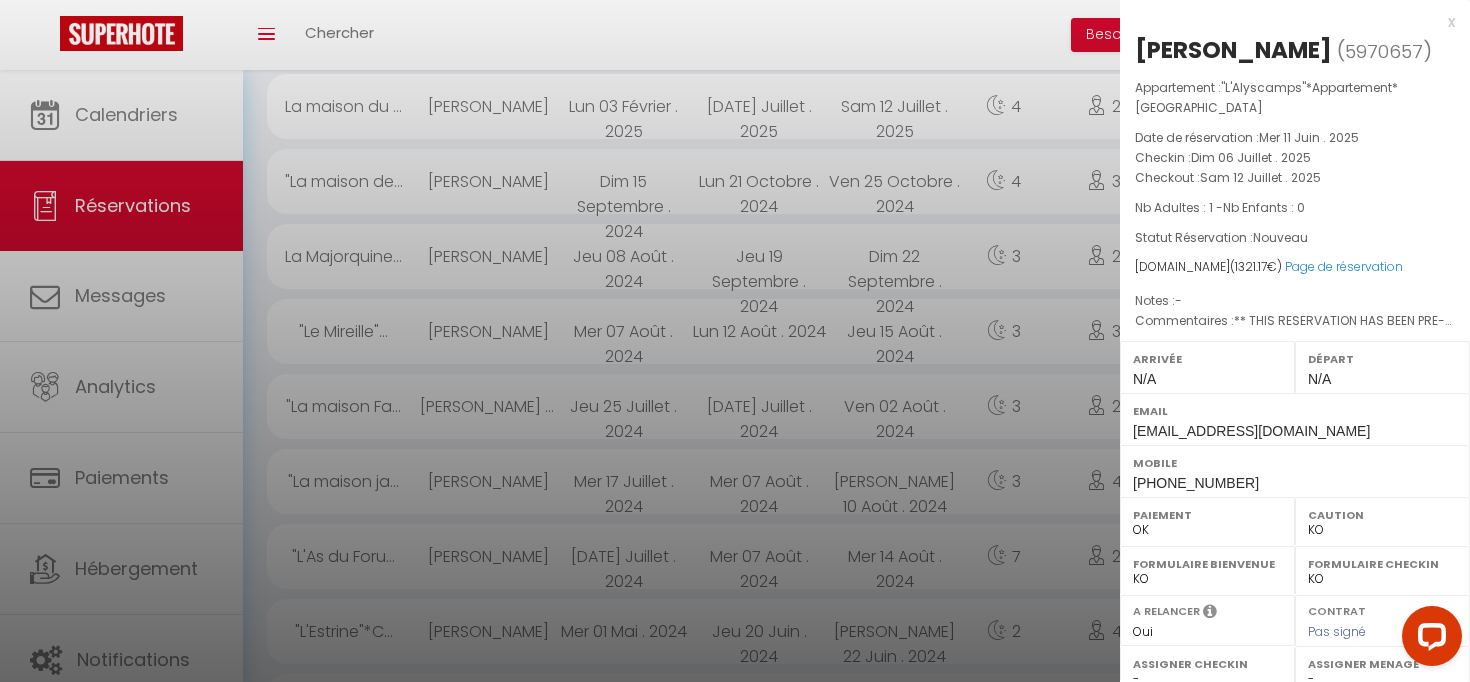 scroll, scrollTop: 1059, scrollLeft: 0, axis: vertical 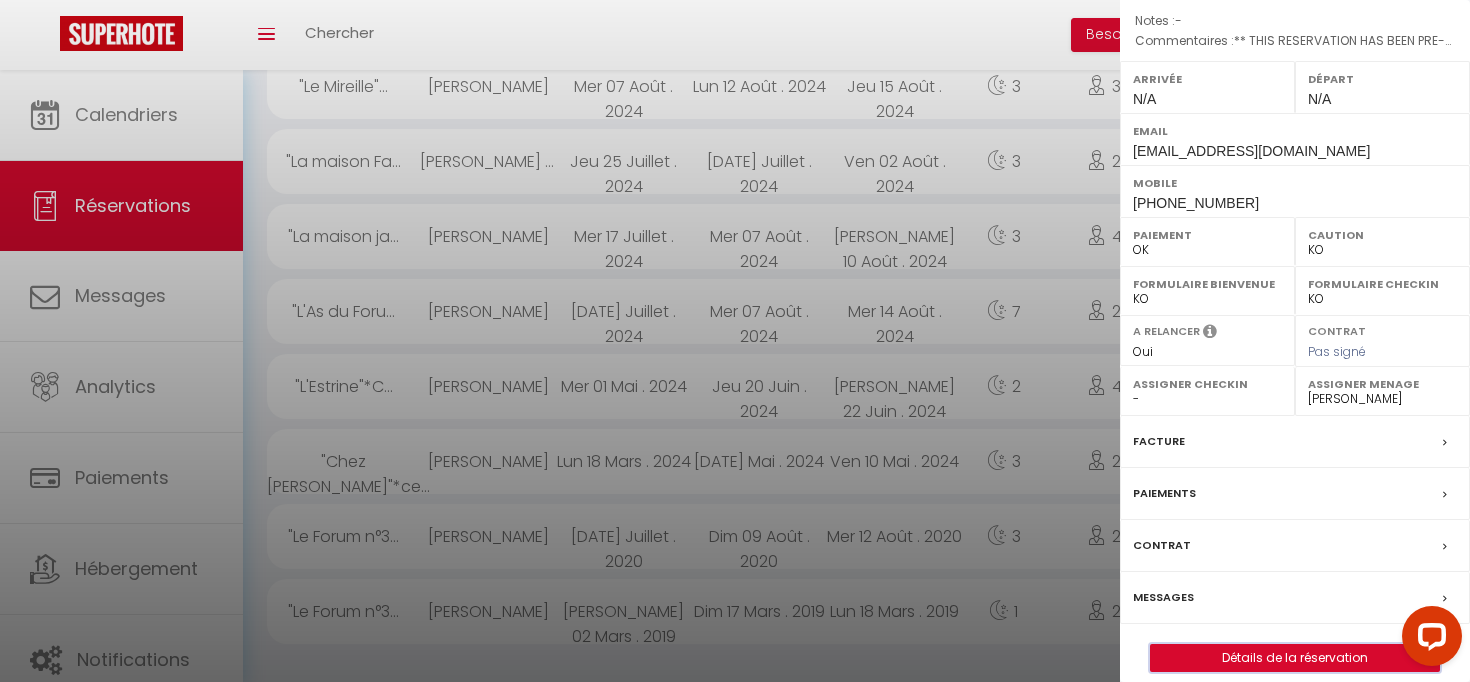 click on "Détails de la réservation" at bounding box center [1295, 658] 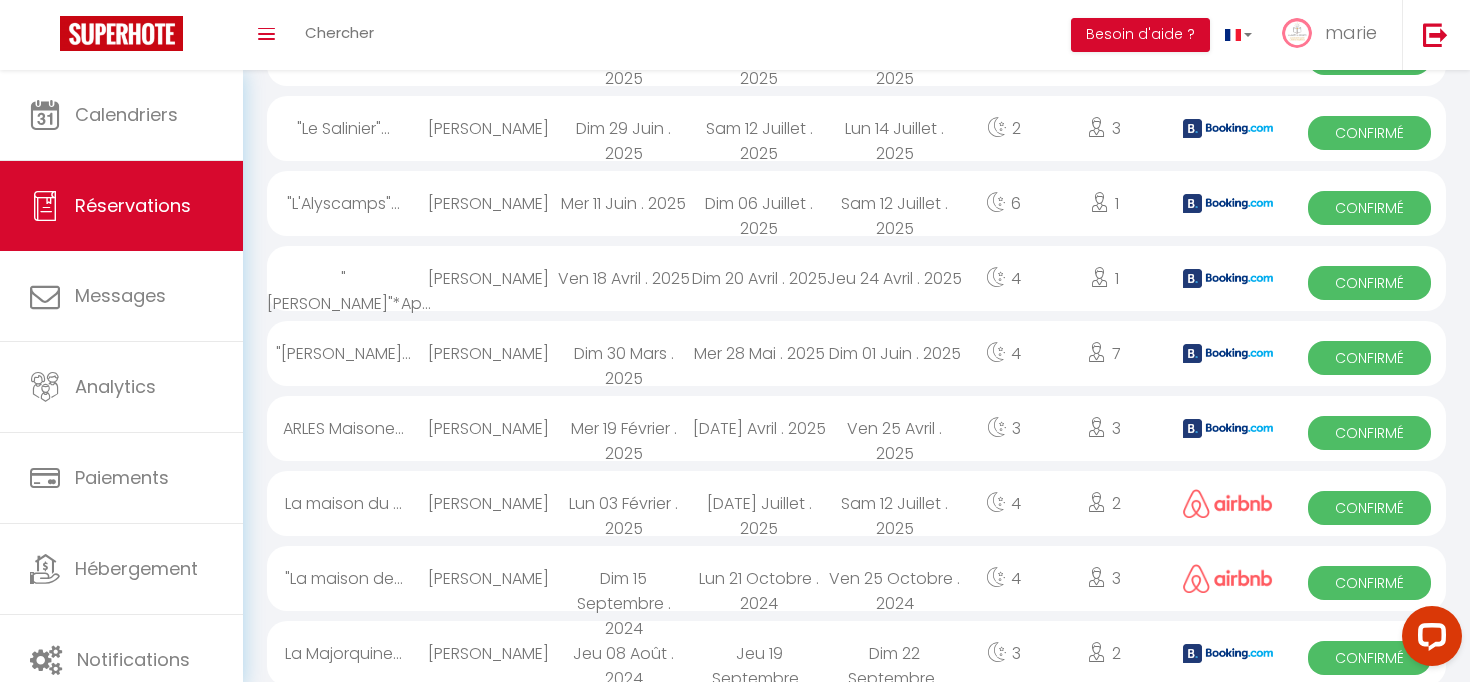 scroll, scrollTop: 380, scrollLeft: 0, axis: vertical 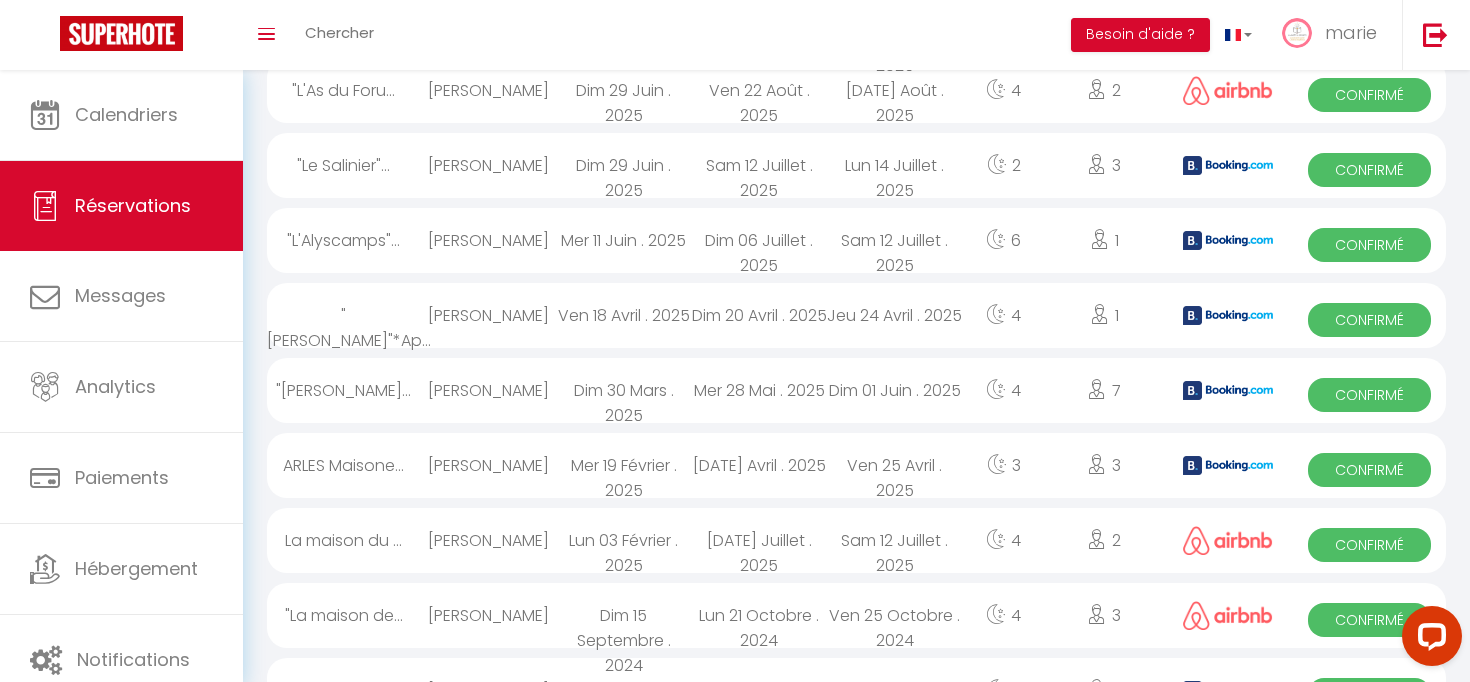 click on "Dim 06 Juillet . 2025" at bounding box center (759, 240) 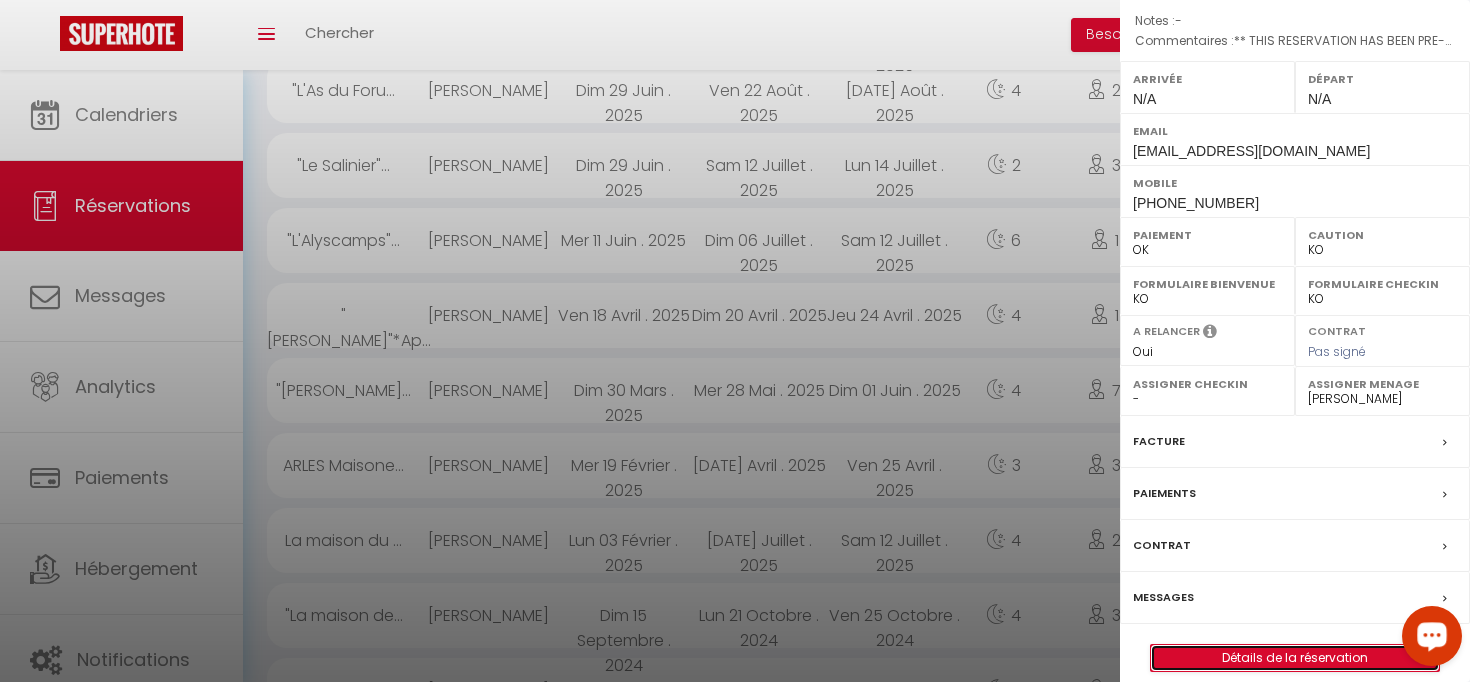 click on "Détails de la réservation" at bounding box center [1295, 658] 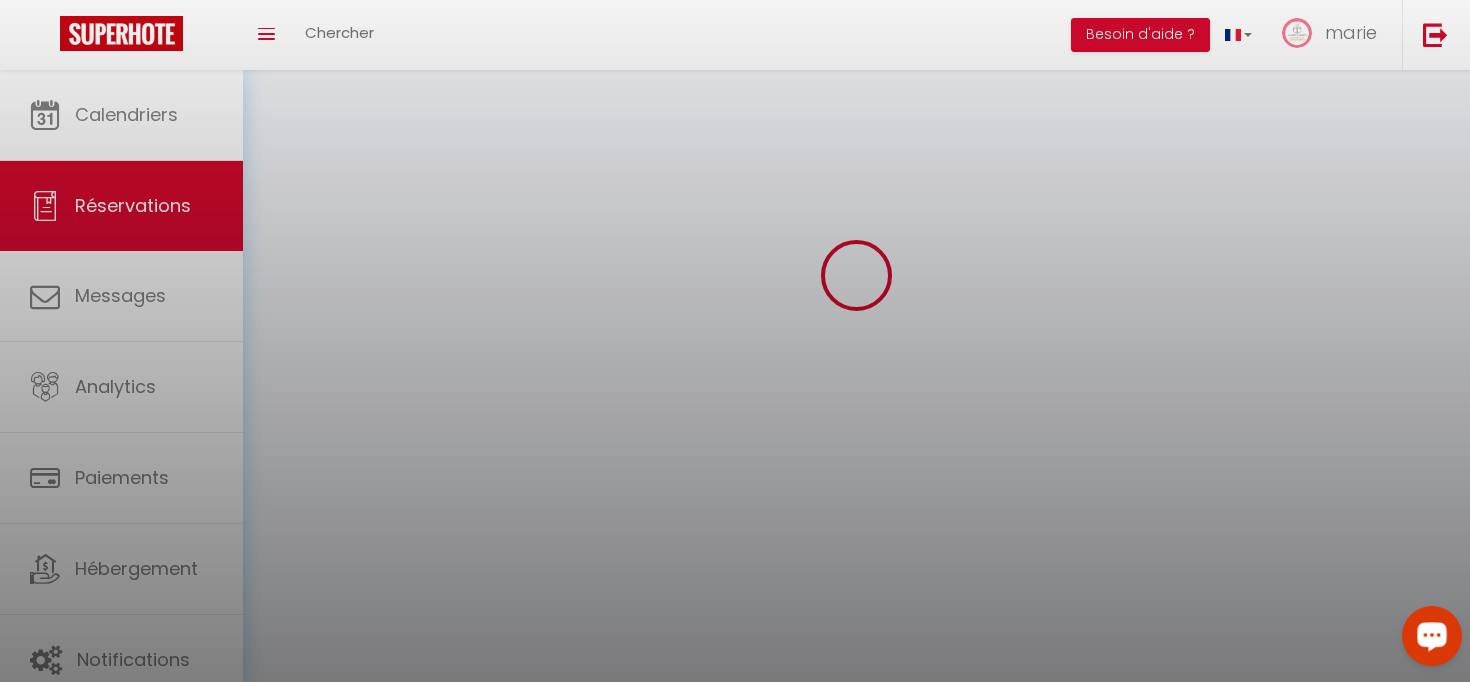 scroll, scrollTop: 0, scrollLeft: 0, axis: both 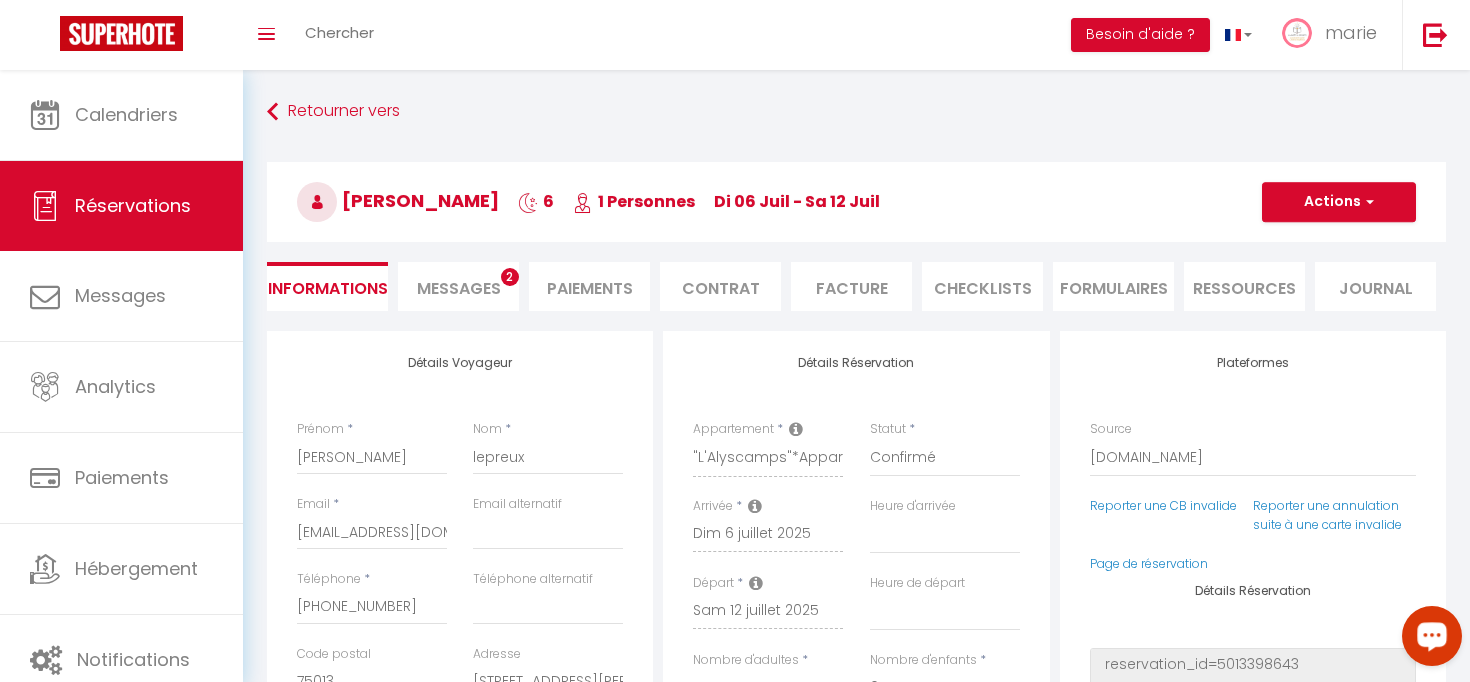 click on "Facture" at bounding box center (851, 286) 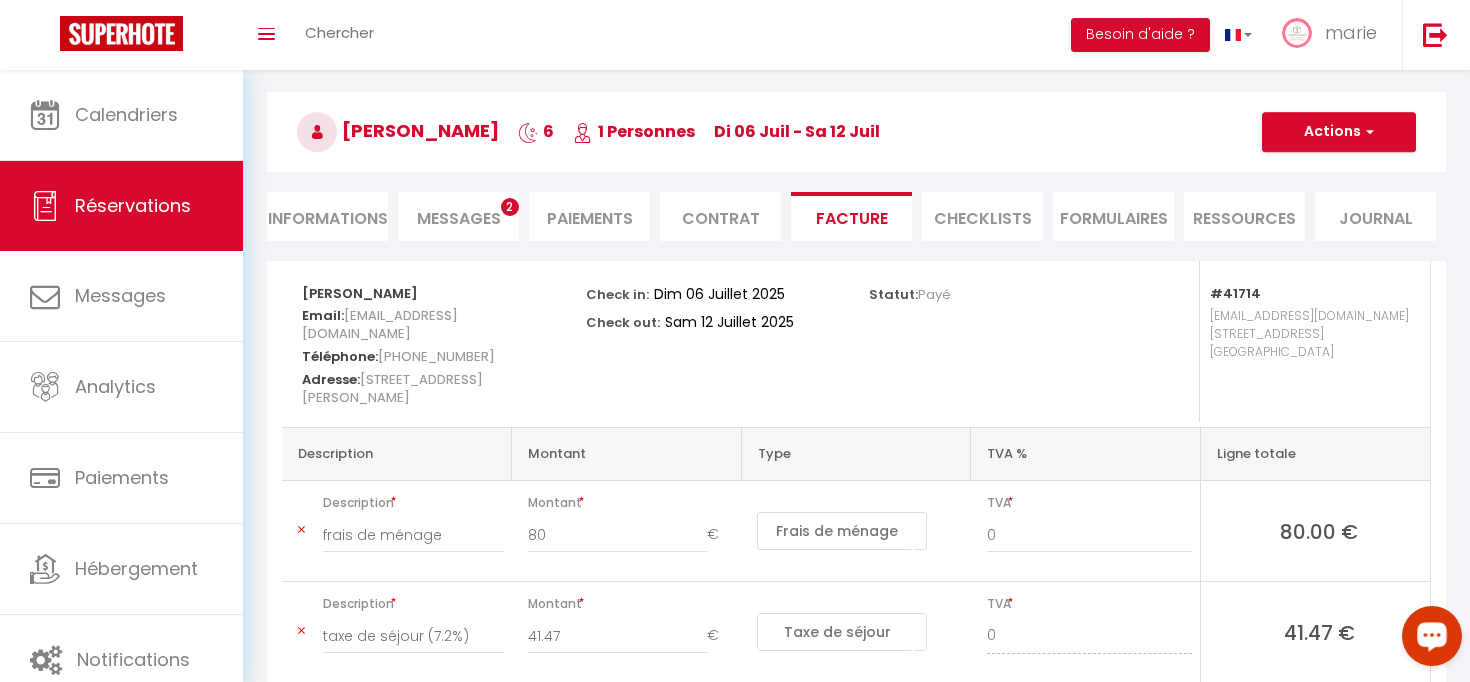 scroll, scrollTop: 76, scrollLeft: 0, axis: vertical 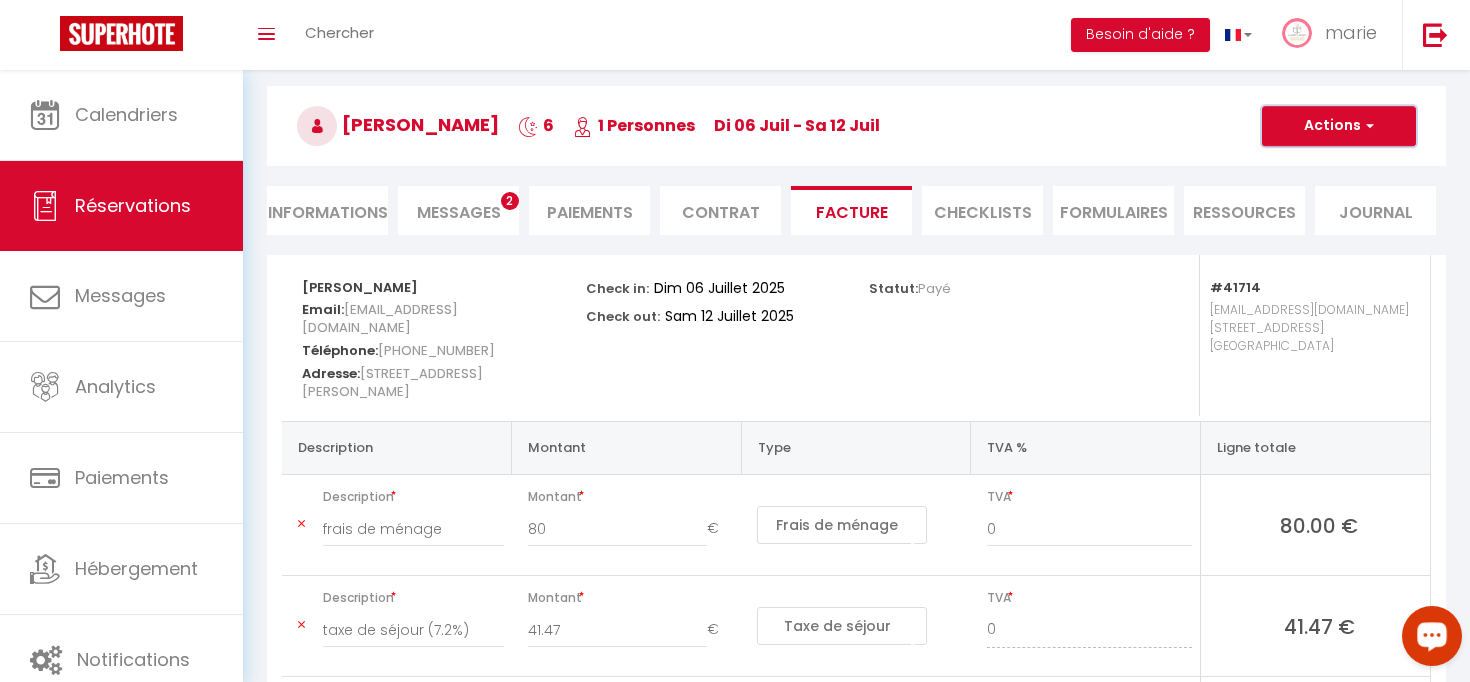 click on "Actions" at bounding box center (1339, 126) 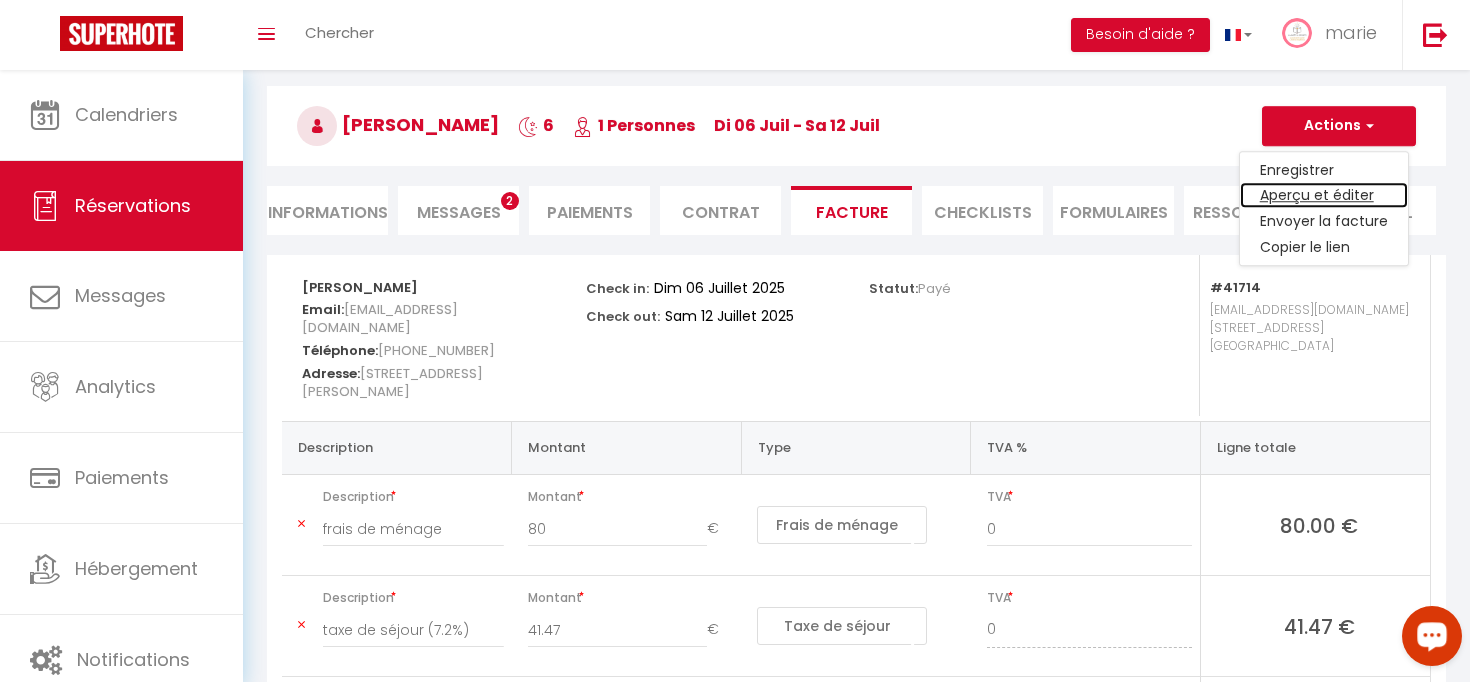 click on "Aperçu et éditer" at bounding box center (1324, 196) 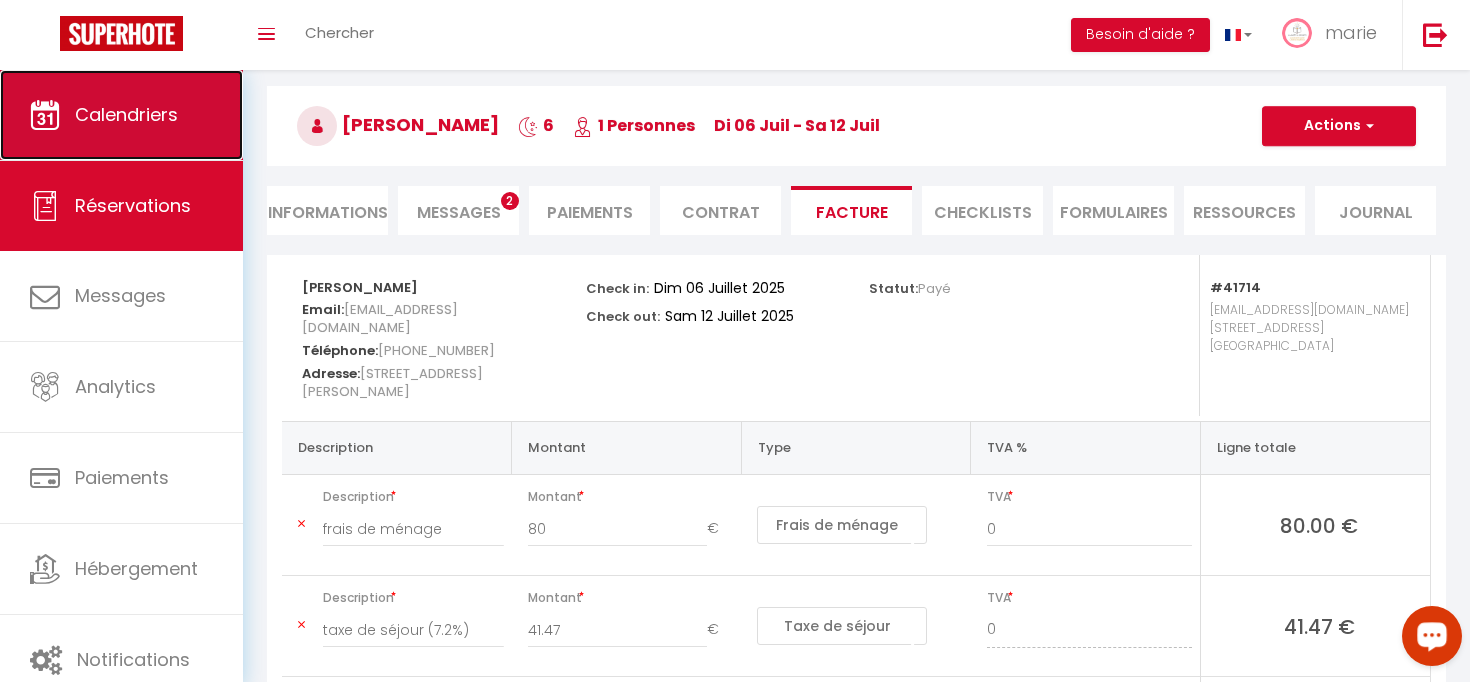 click on "Calendriers" at bounding box center [126, 114] 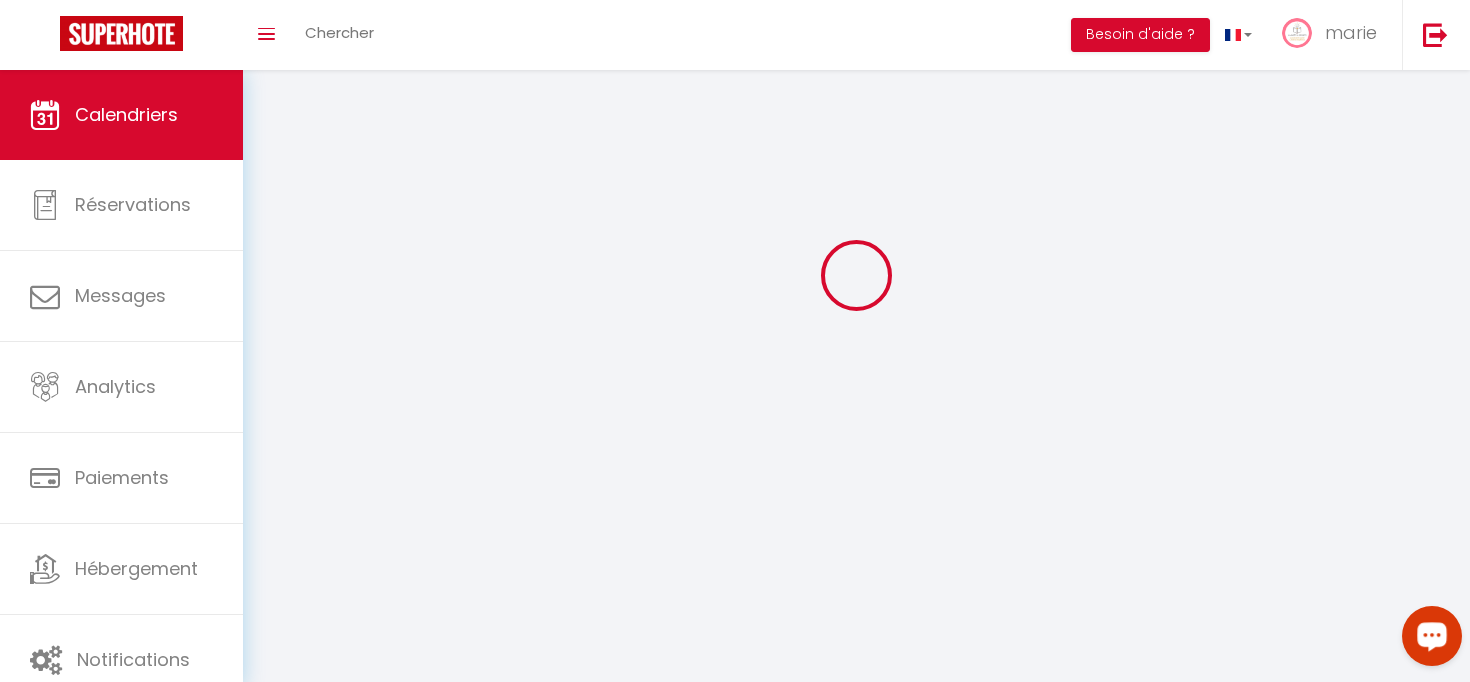 scroll, scrollTop: 0, scrollLeft: 0, axis: both 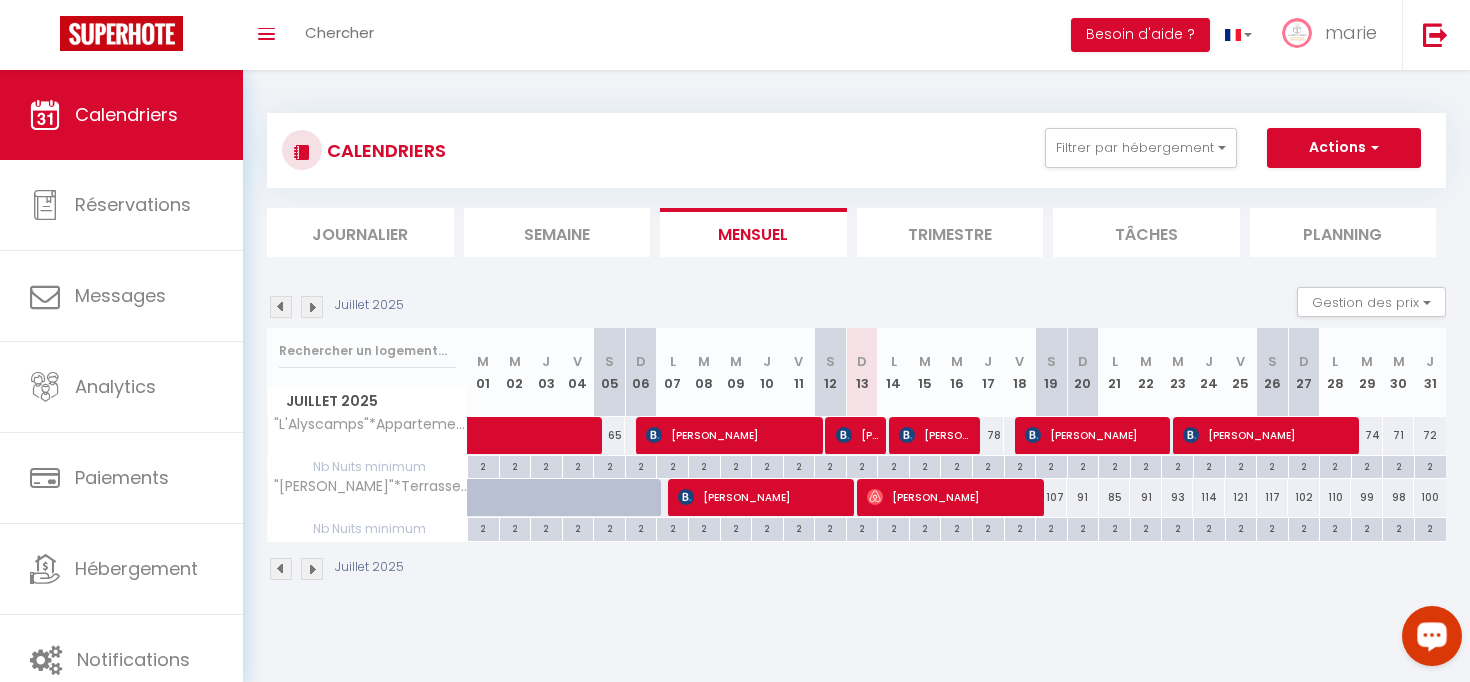 click at bounding box center [281, 569] 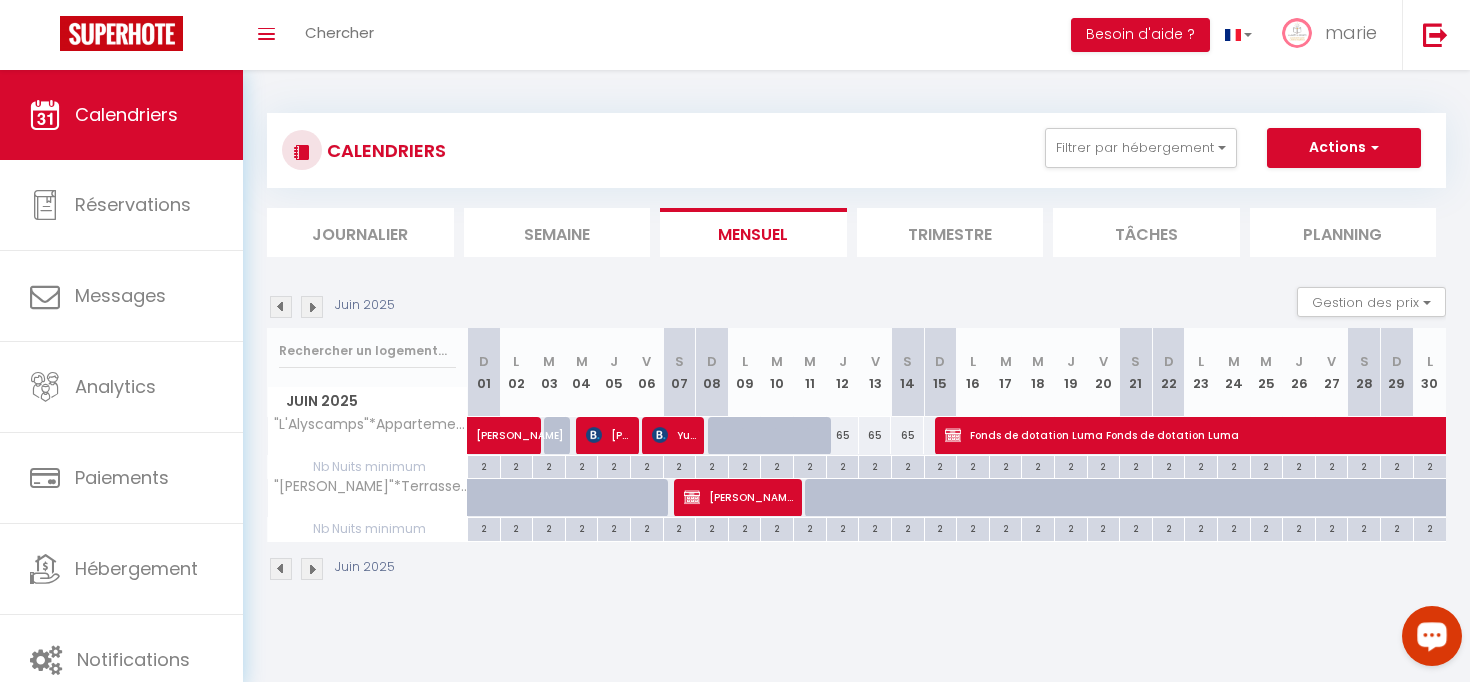 click at bounding box center (312, 569) 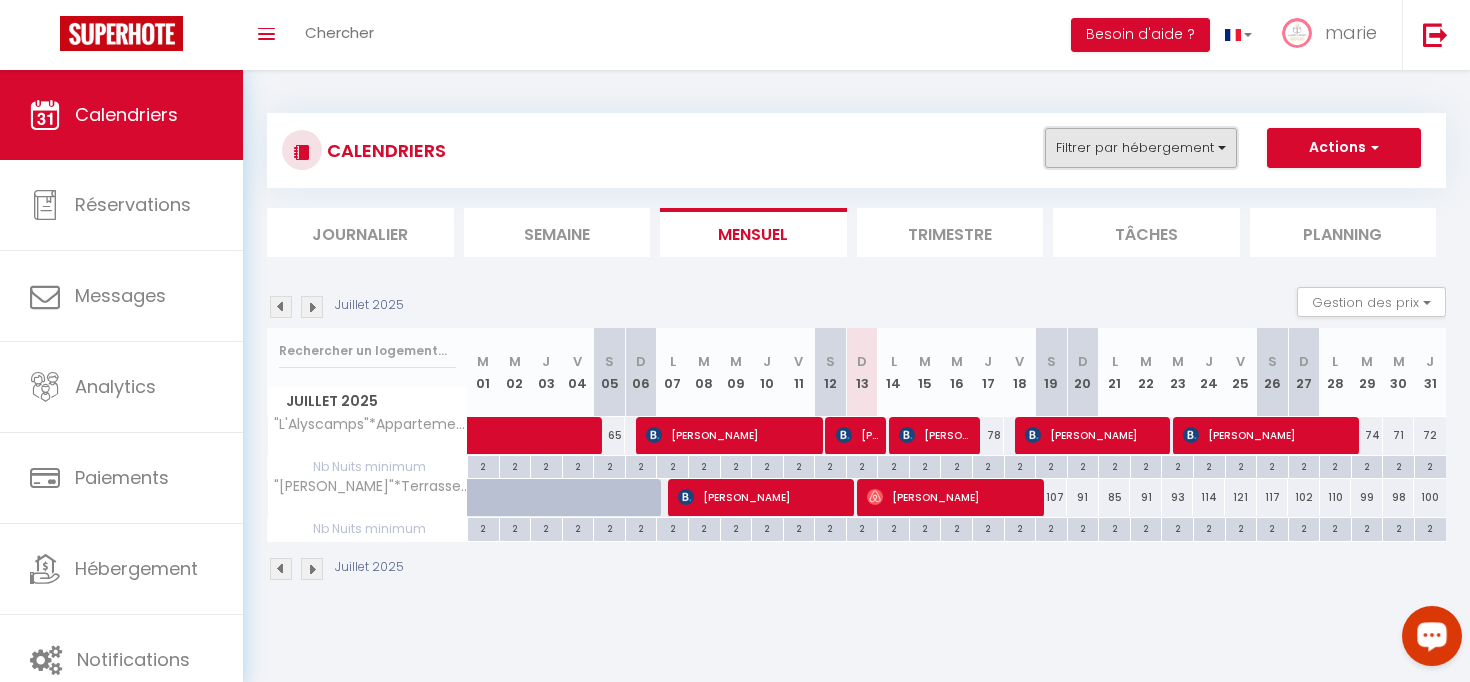 click on "Filtrer par hébergement" at bounding box center (1141, 148) 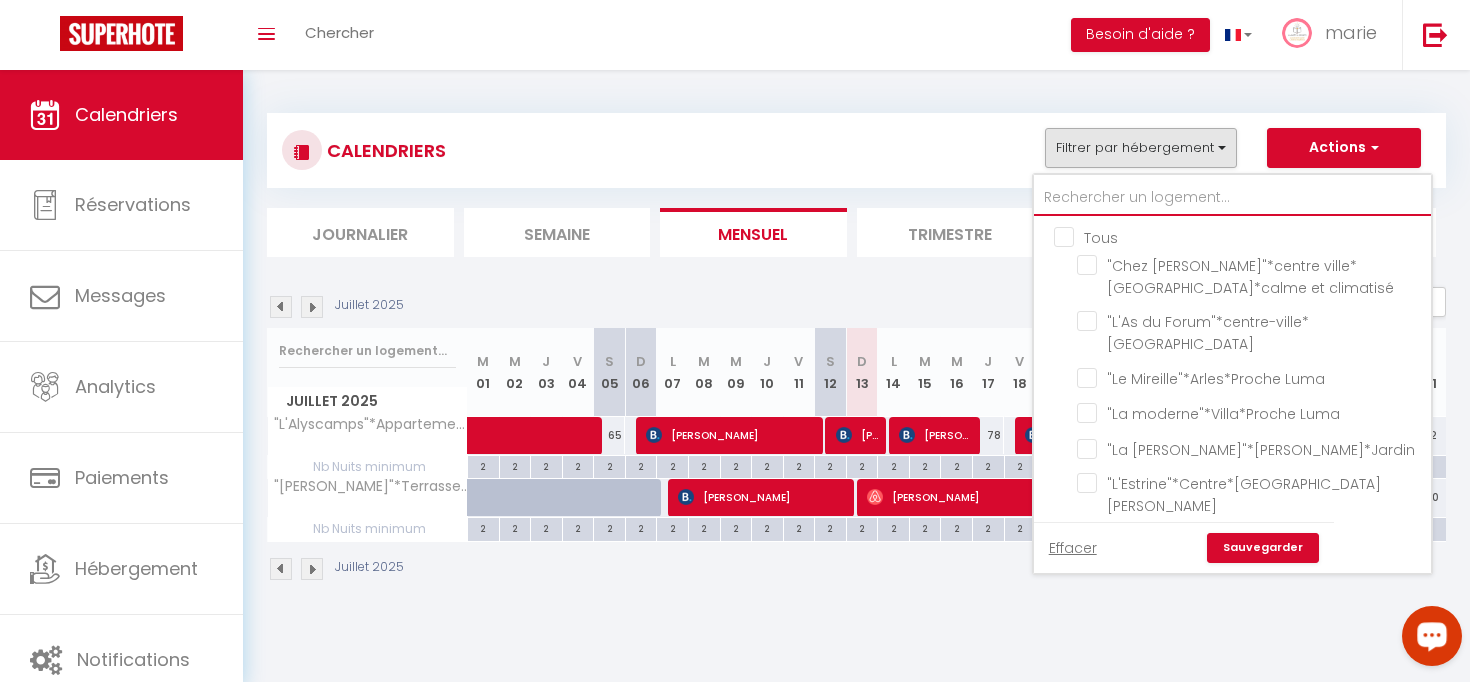 click at bounding box center (1232, 198) 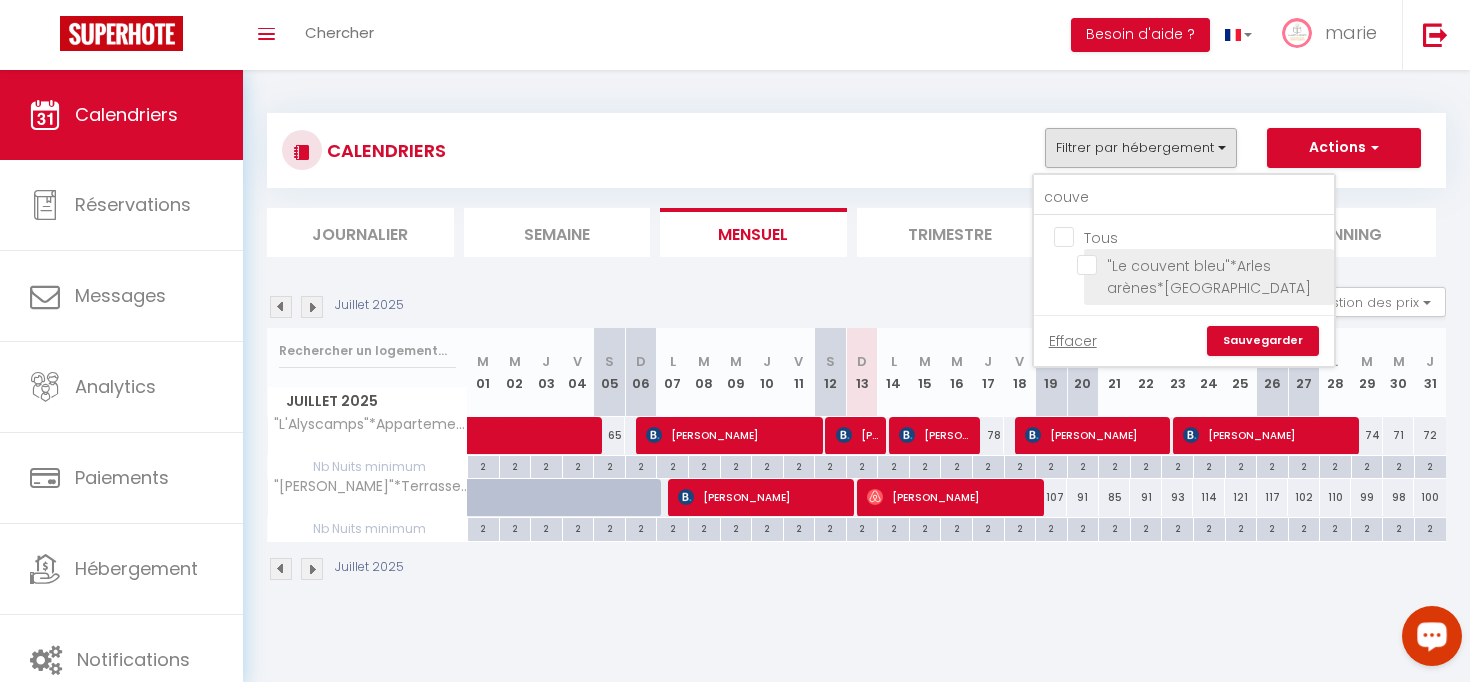 click on ""Le couvent bleu"*Arles arènes*[GEOGRAPHIC_DATA]" at bounding box center (1202, 265) 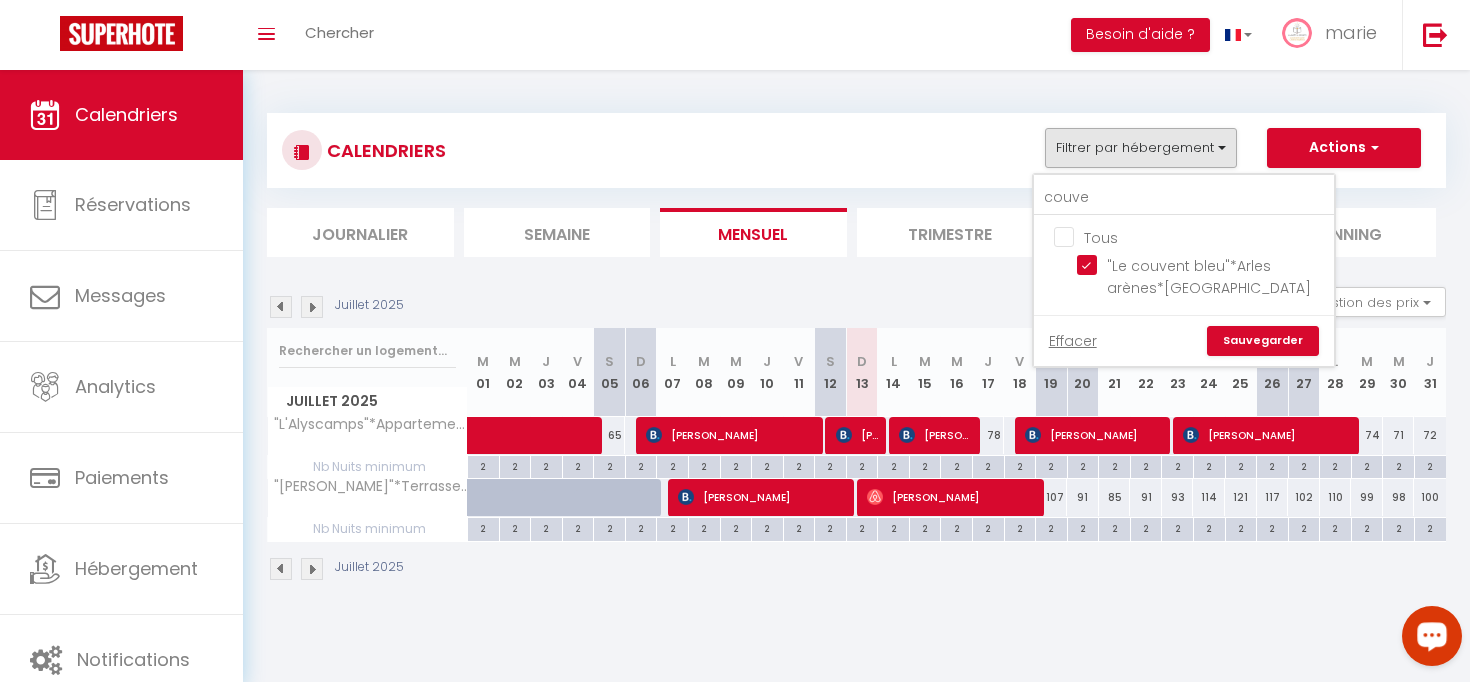 click on "Sauvegarder" at bounding box center (1263, 341) 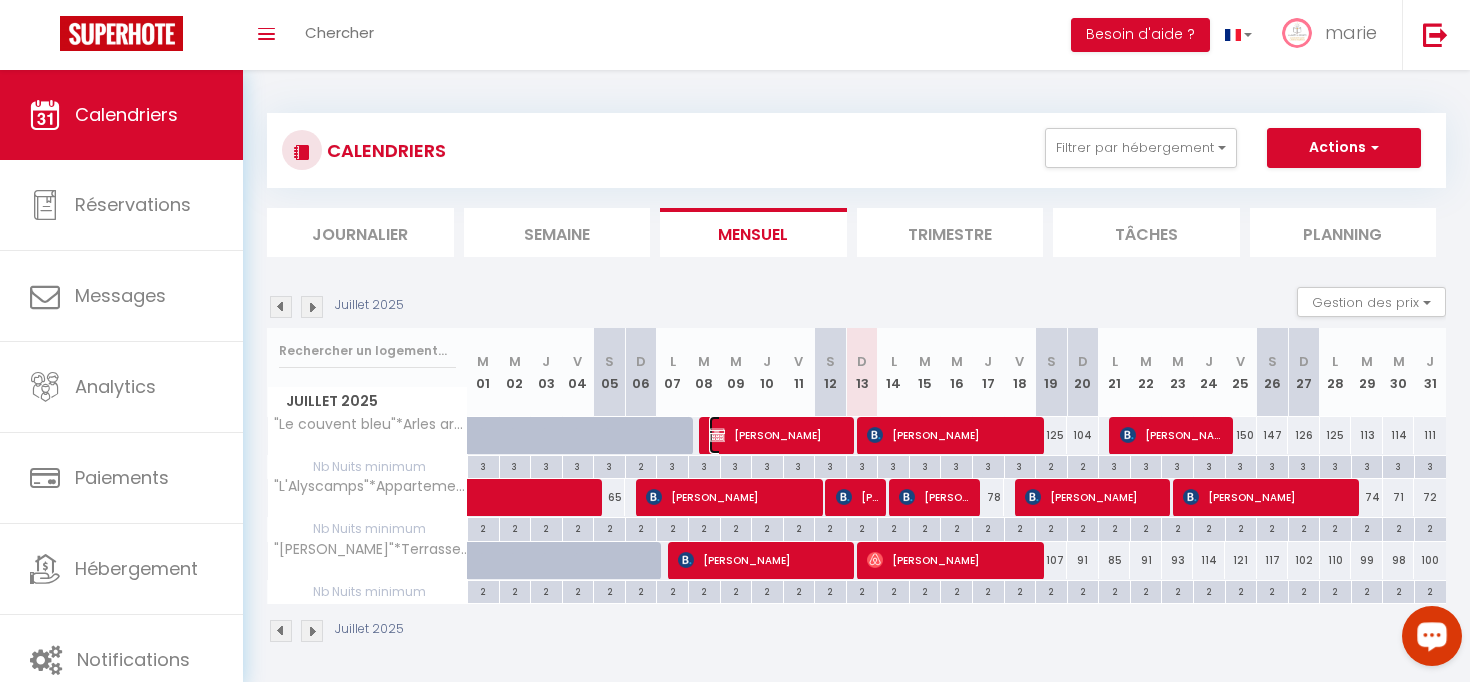 click on "[PERSON_NAME]" at bounding box center (778, 435) 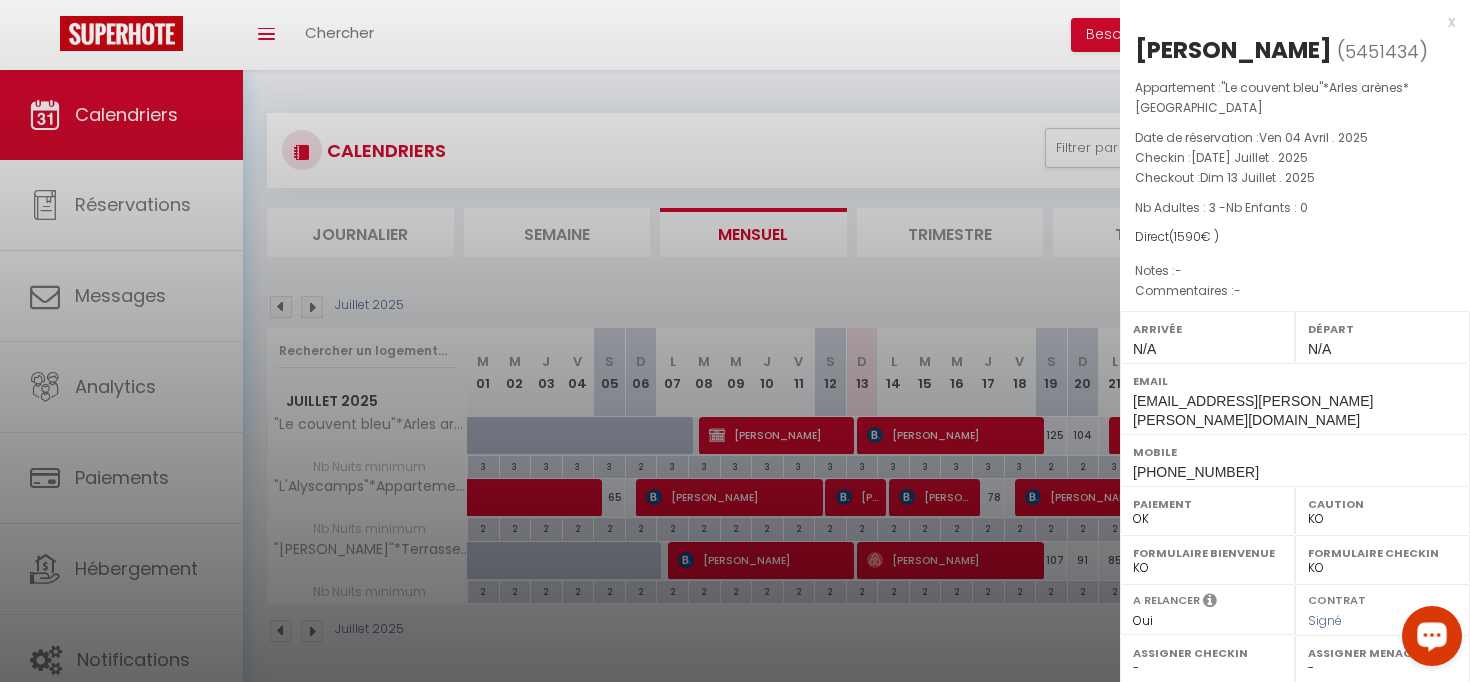 click at bounding box center (735, 341) 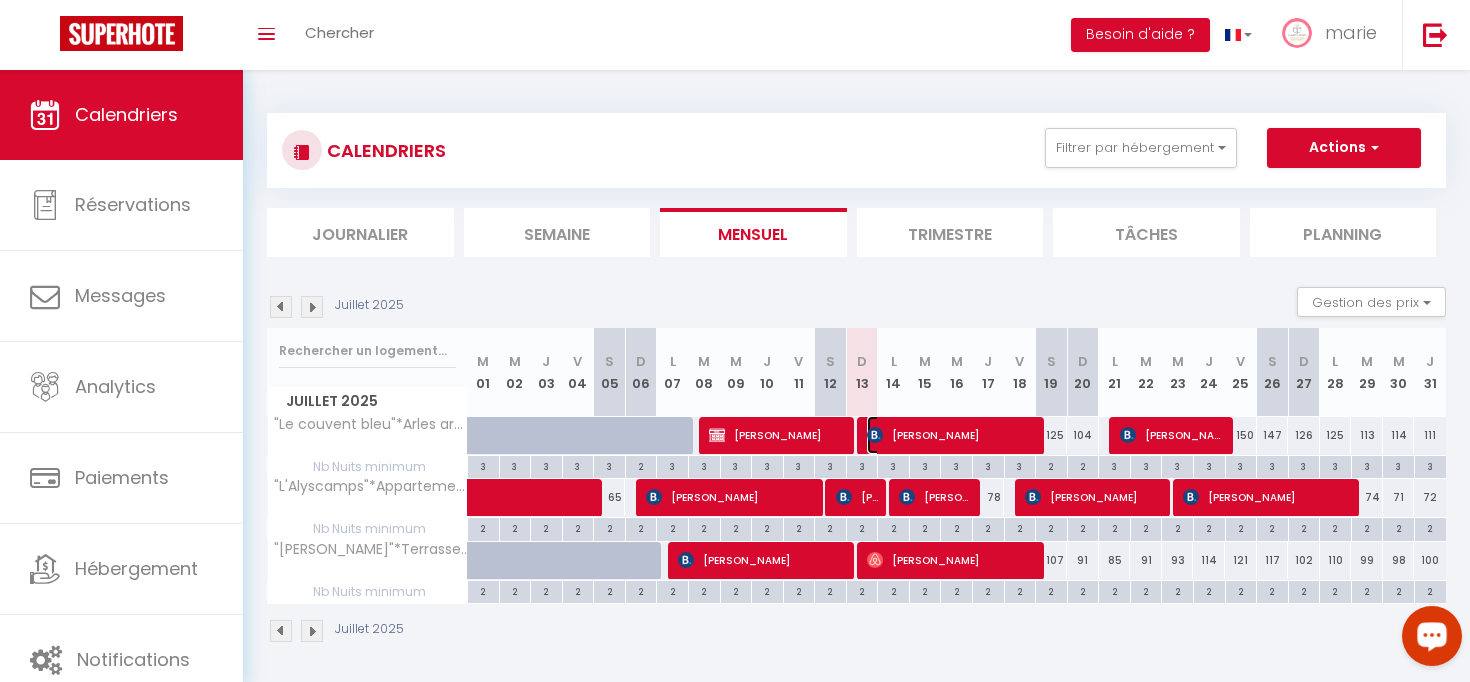click on "[PERSON_NAME]" at bounding box center (952, 435) 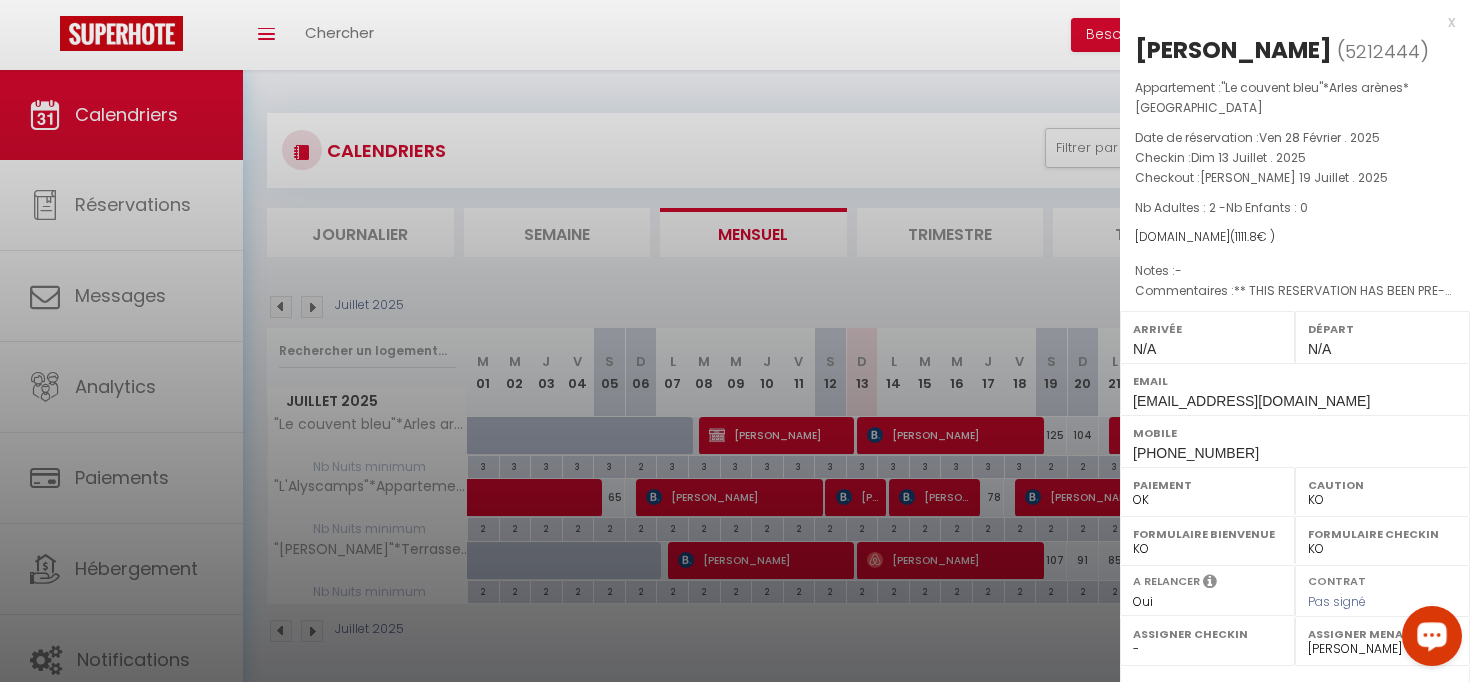 click at bounding box center [735, 341] 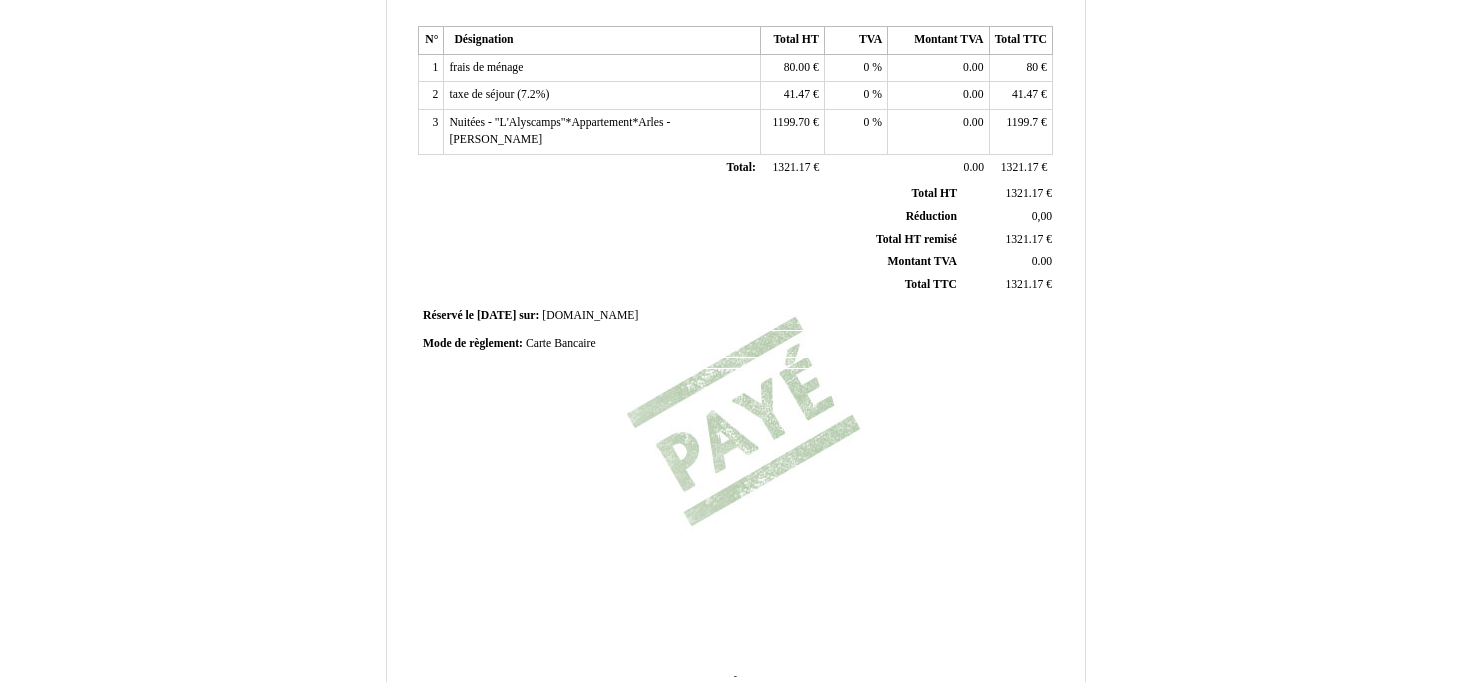 scroll, scrollTop: 525, scrollLeft: 0, axis: vertical 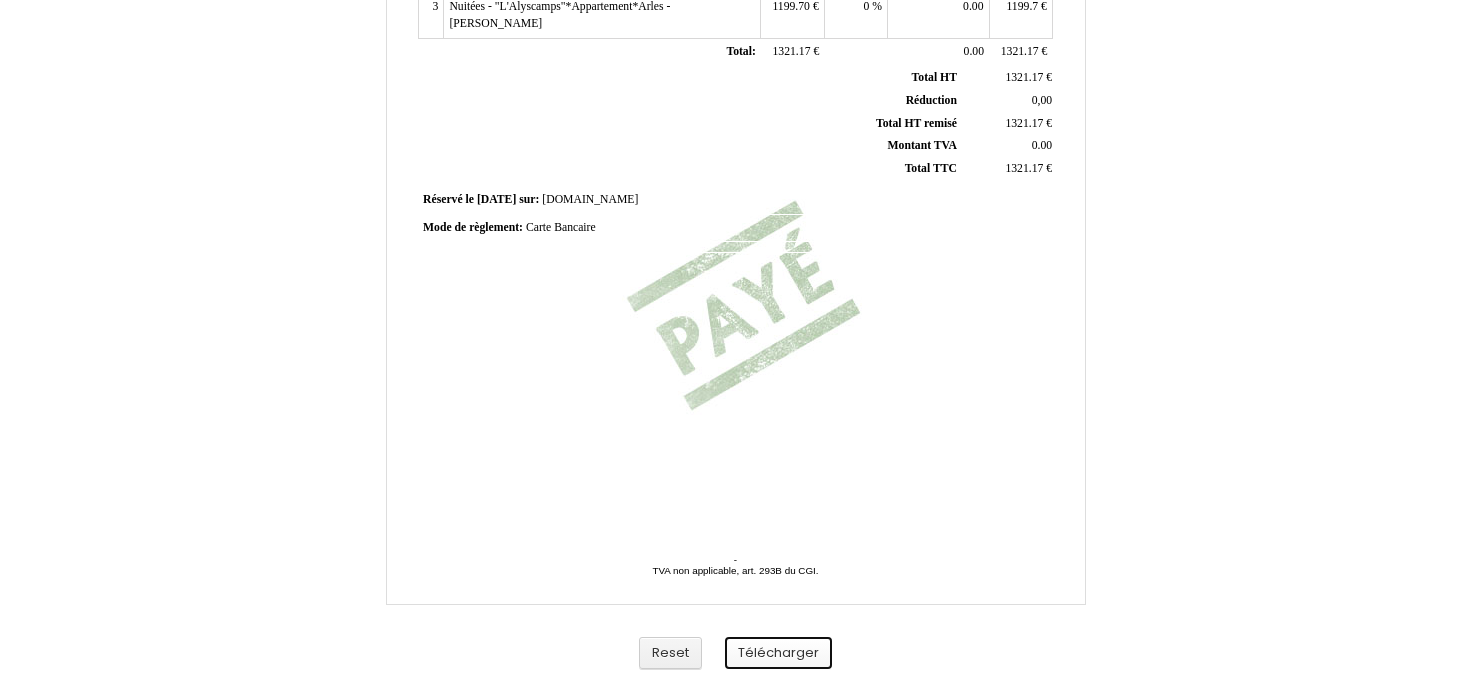click on "Télécharger" at bounding box center (778, 653) 